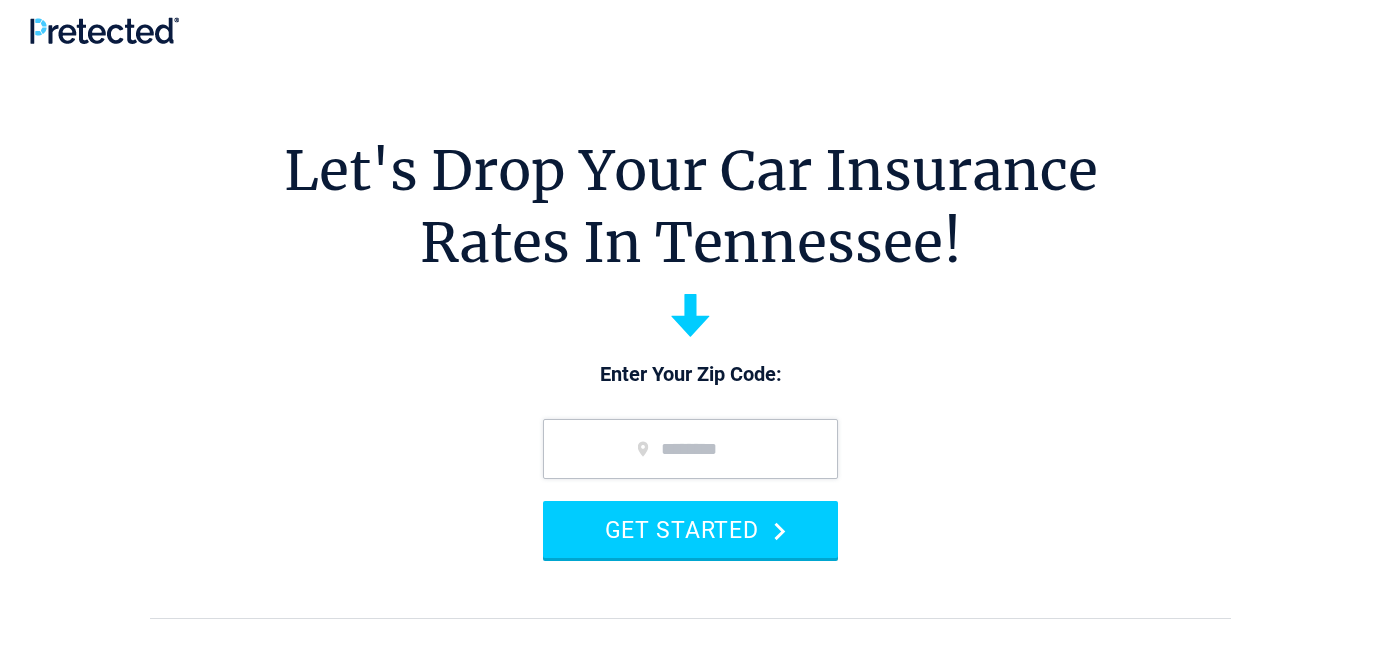 scroll, scrollTop: 0, scrollLeft: 0, axis: both 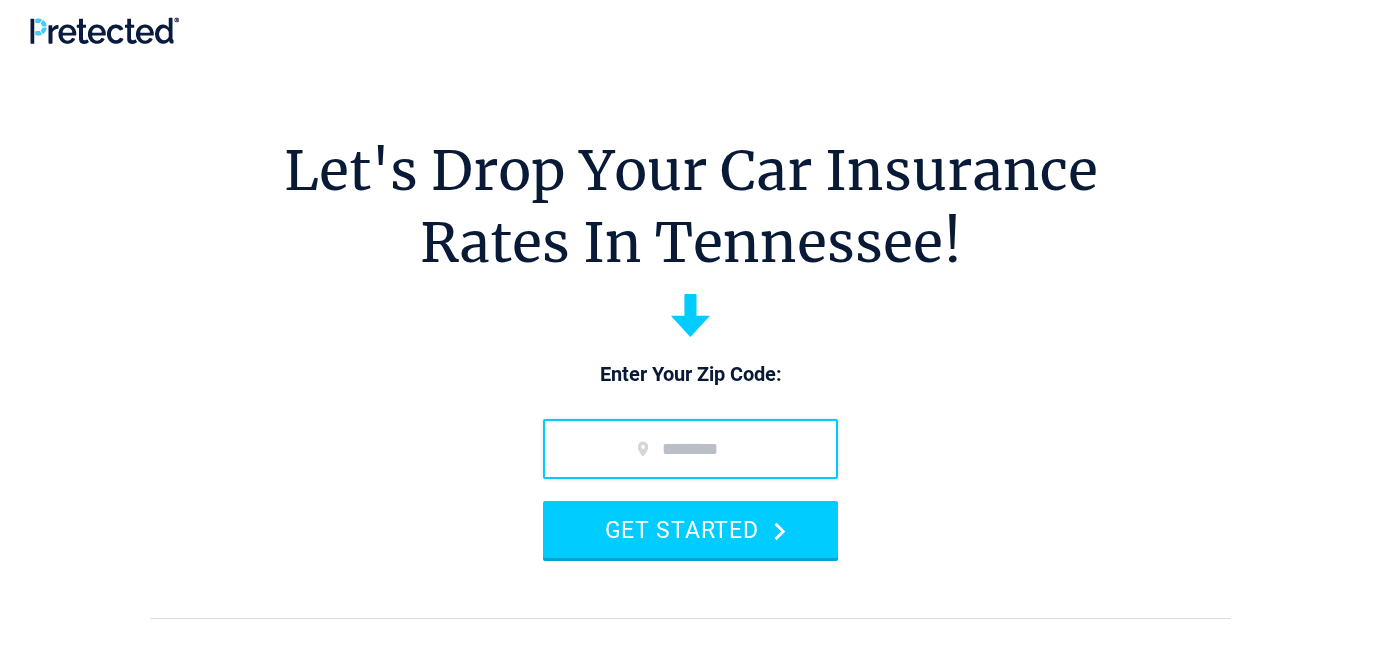 click at bounding box center [690, 449] 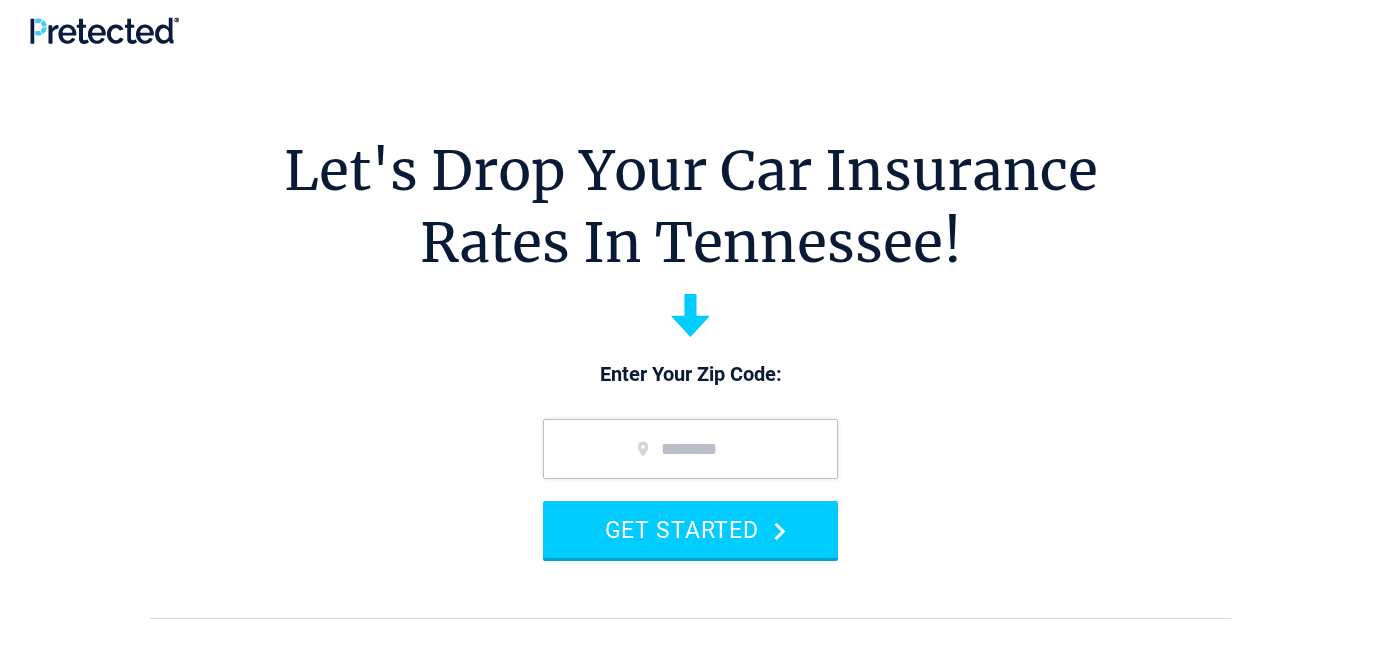 type on "*****" 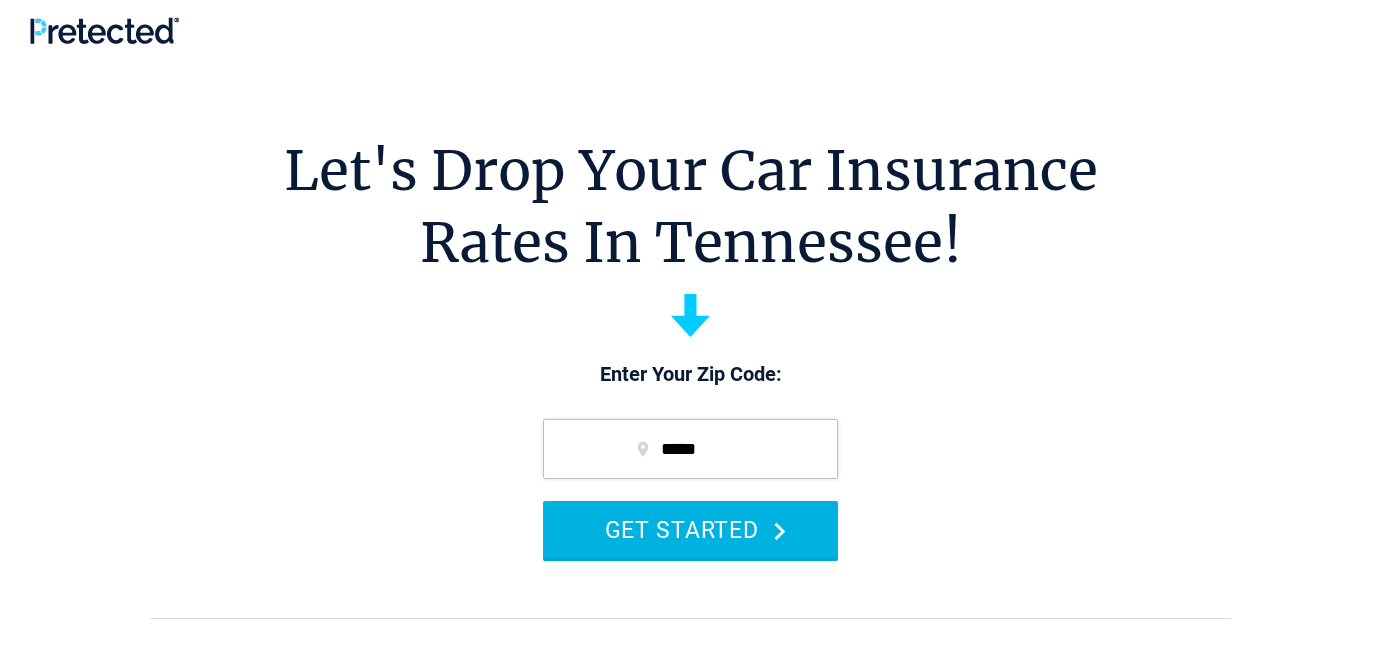 click on "GET STARTED" at bounding box center [690, 529] 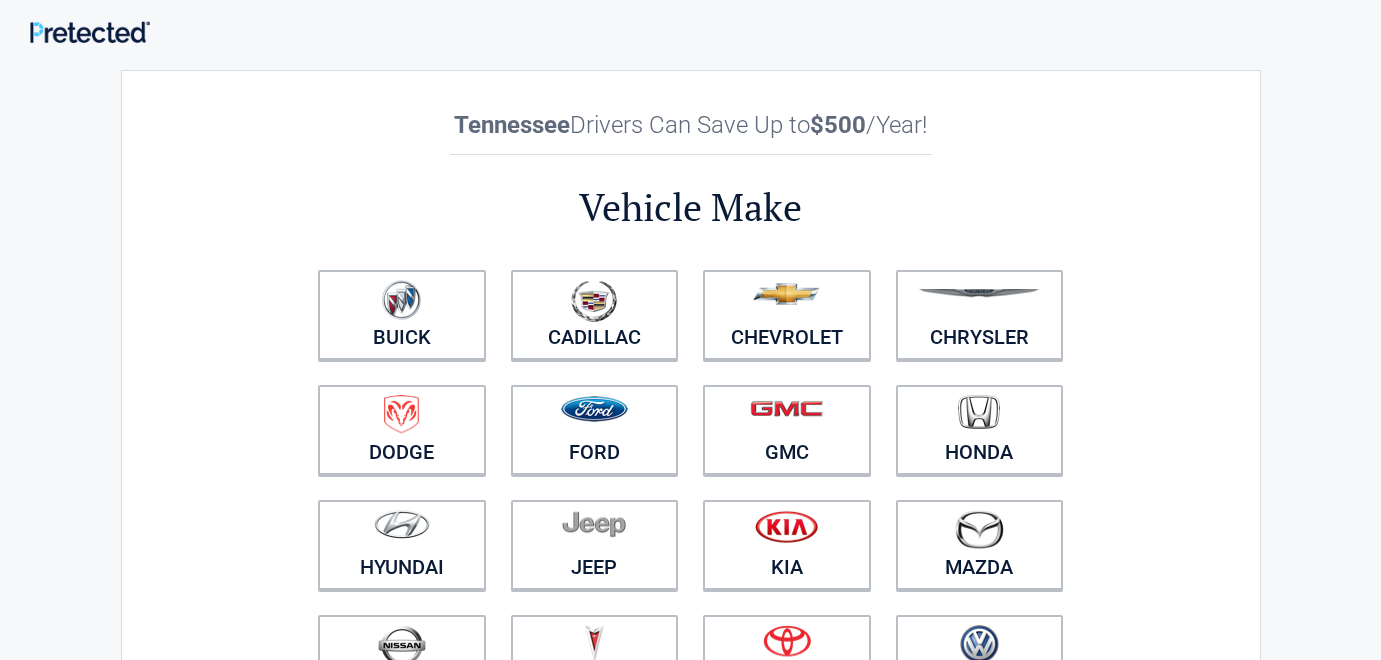 scroll, scrollTop: 0, scrollLeft: 0, axis: both 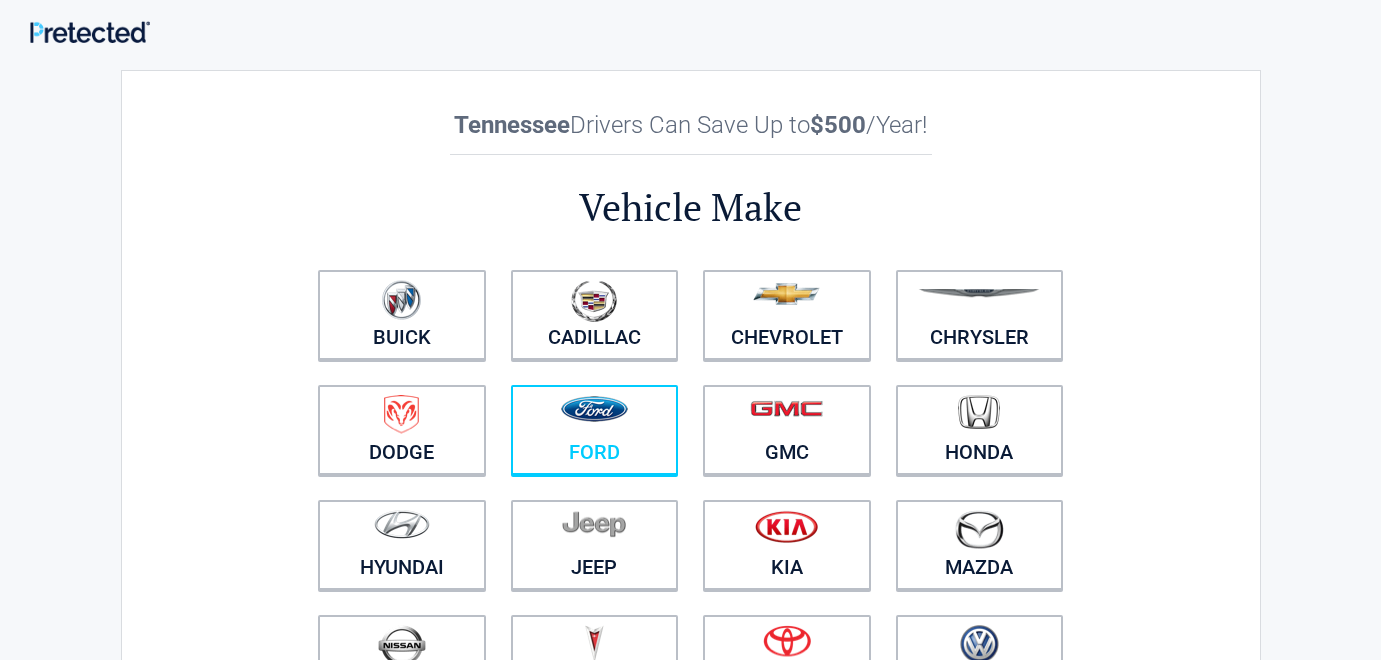 click on "Ford" at bounding box center (595, 430) 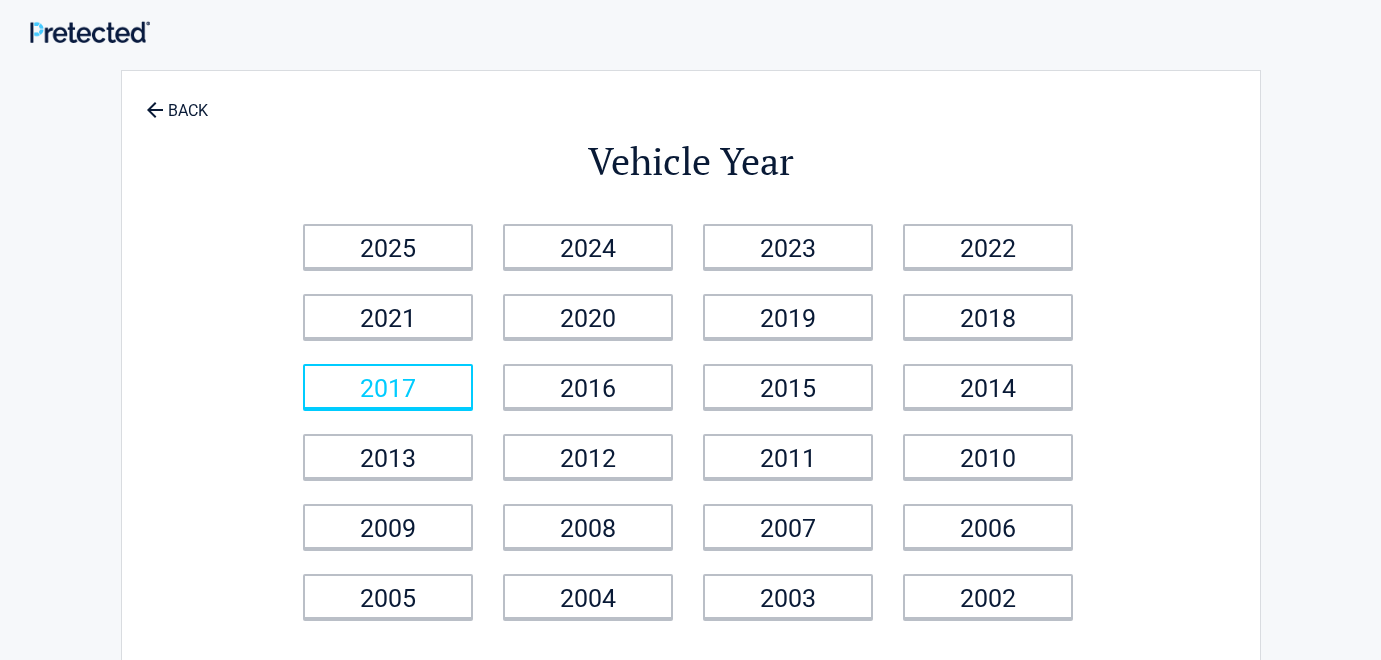 click on "2017" at bounding box center (388, 386) 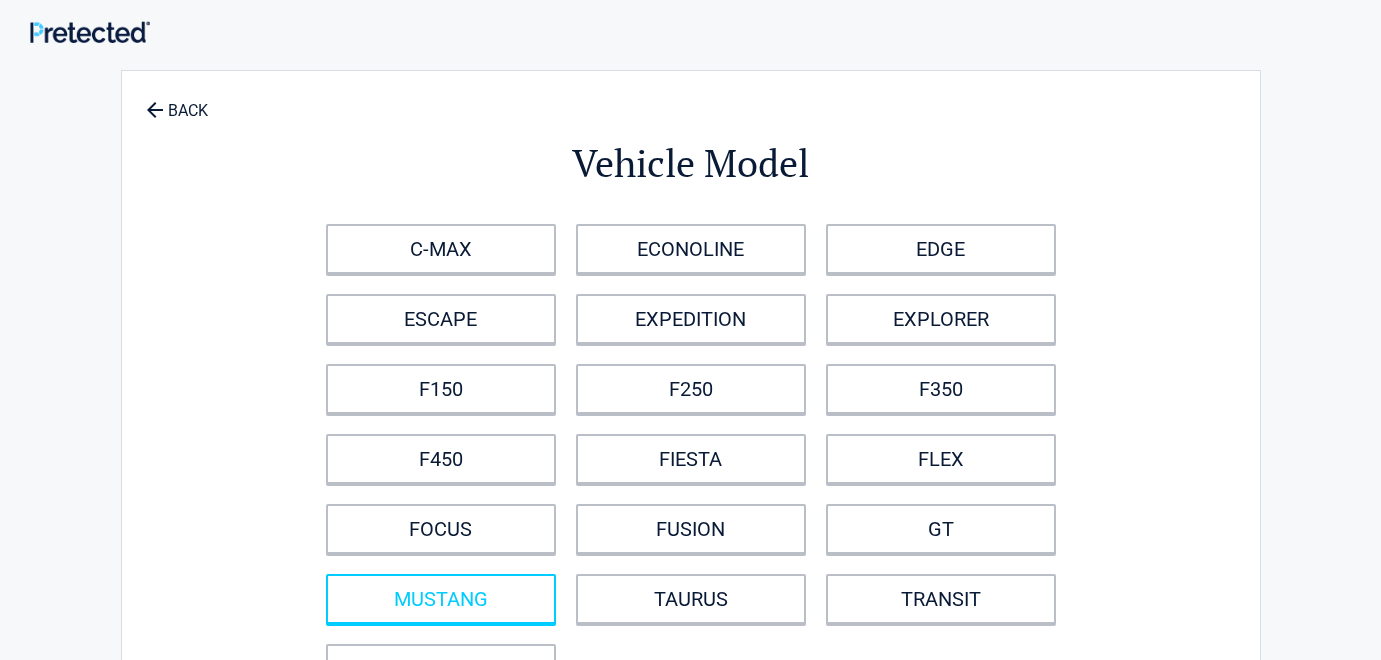 click on "MUSTANG" at bounding box center [441, 599] 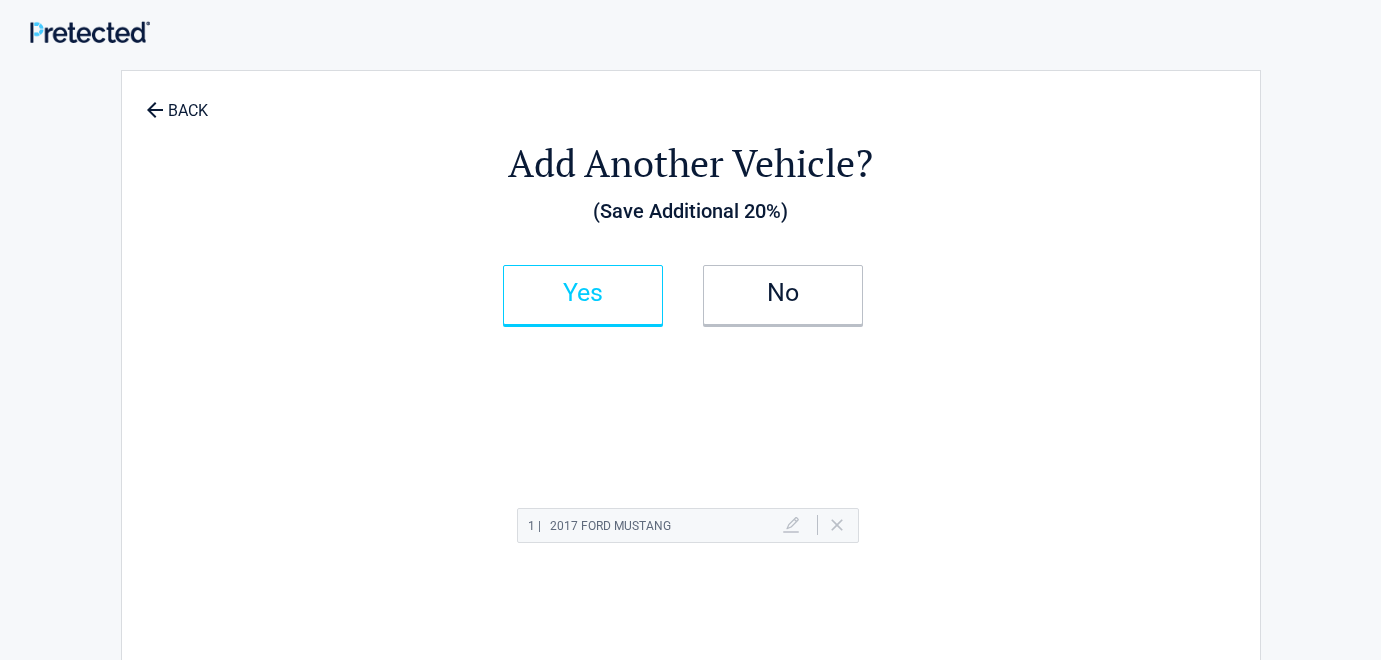 click on "Yes" at bounding box center (583, 293) 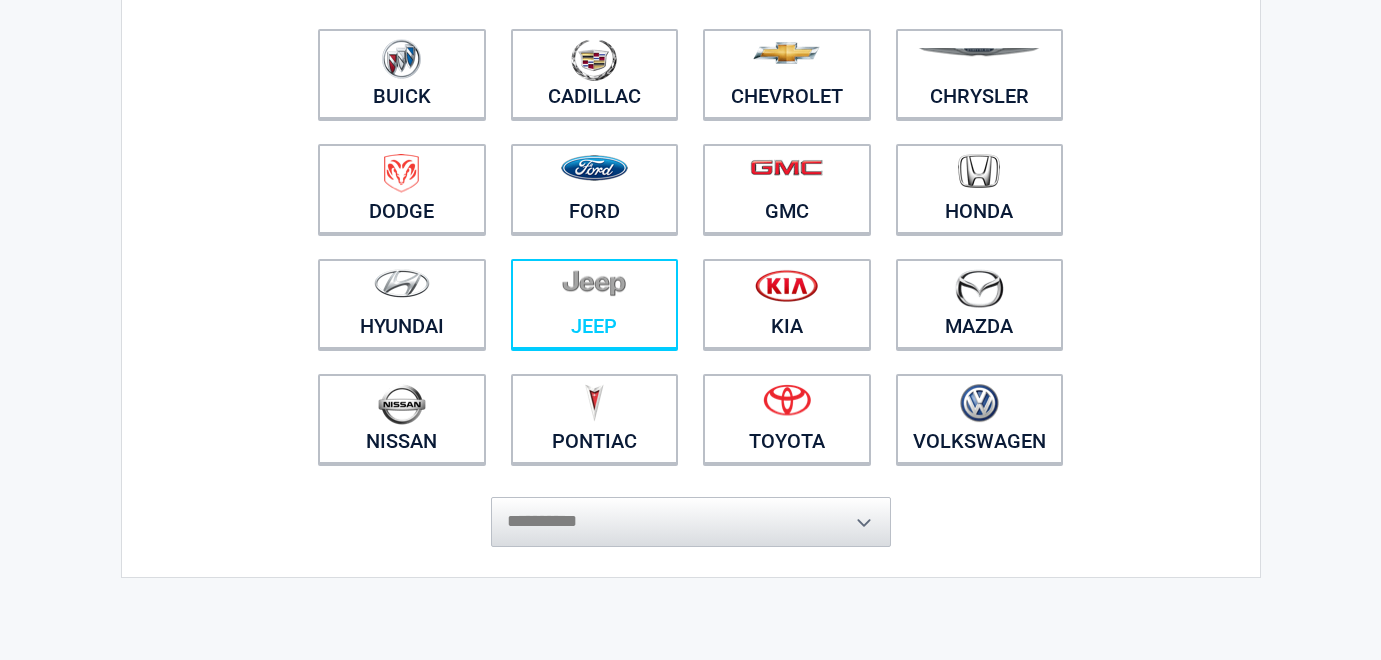 scroll, scrollTop: 240, scrollLeft: 0, axis: vertical 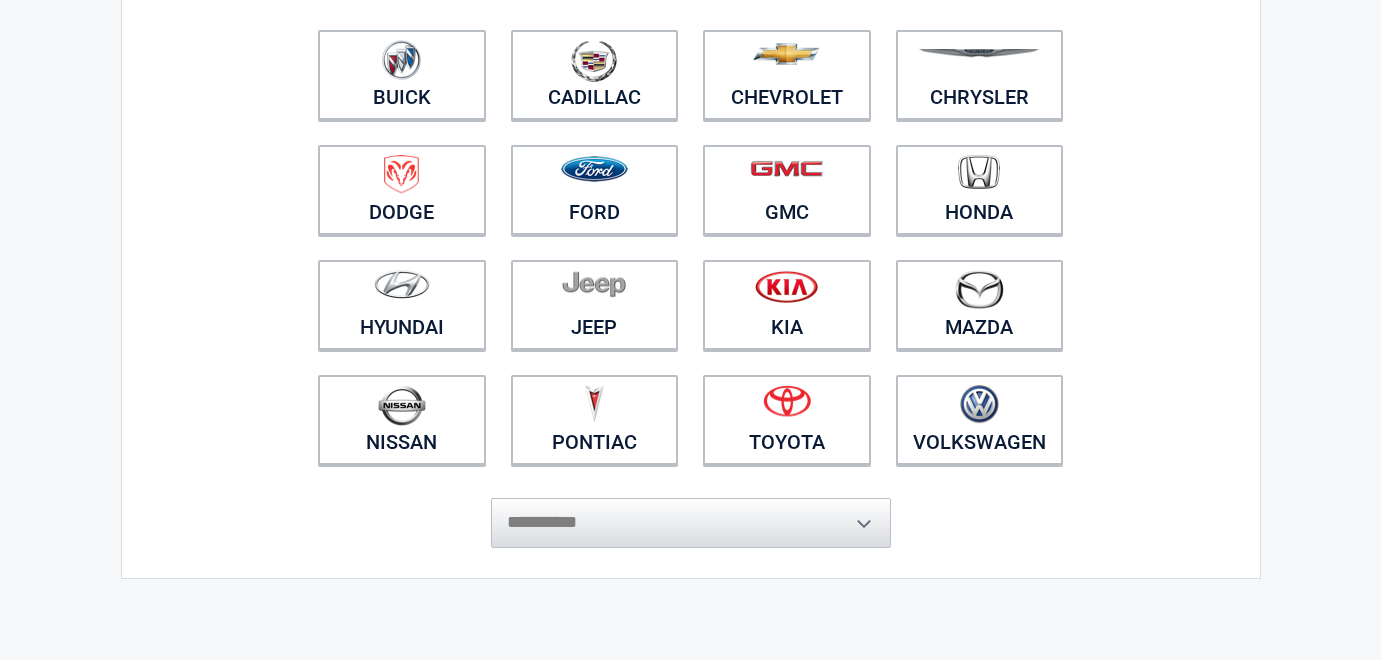 click on "**********" at bounding box center (691, 513) 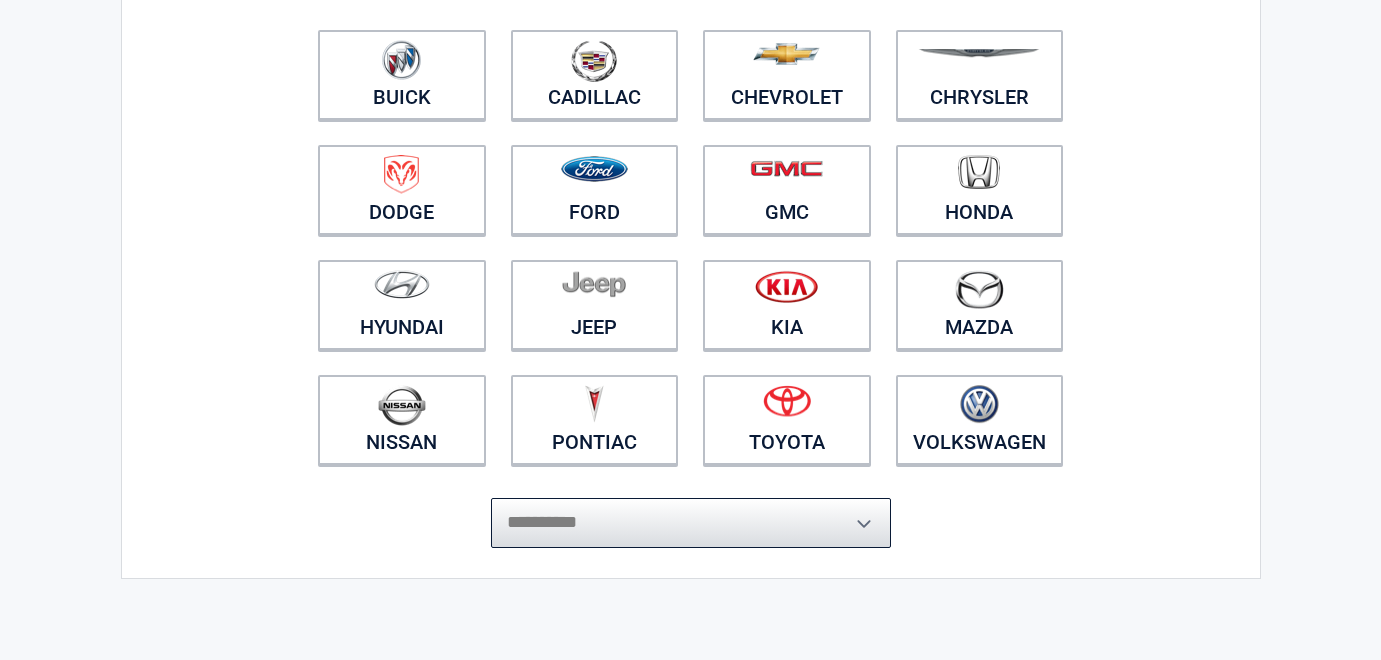 click on "**********" at bounding box center (691, 523) 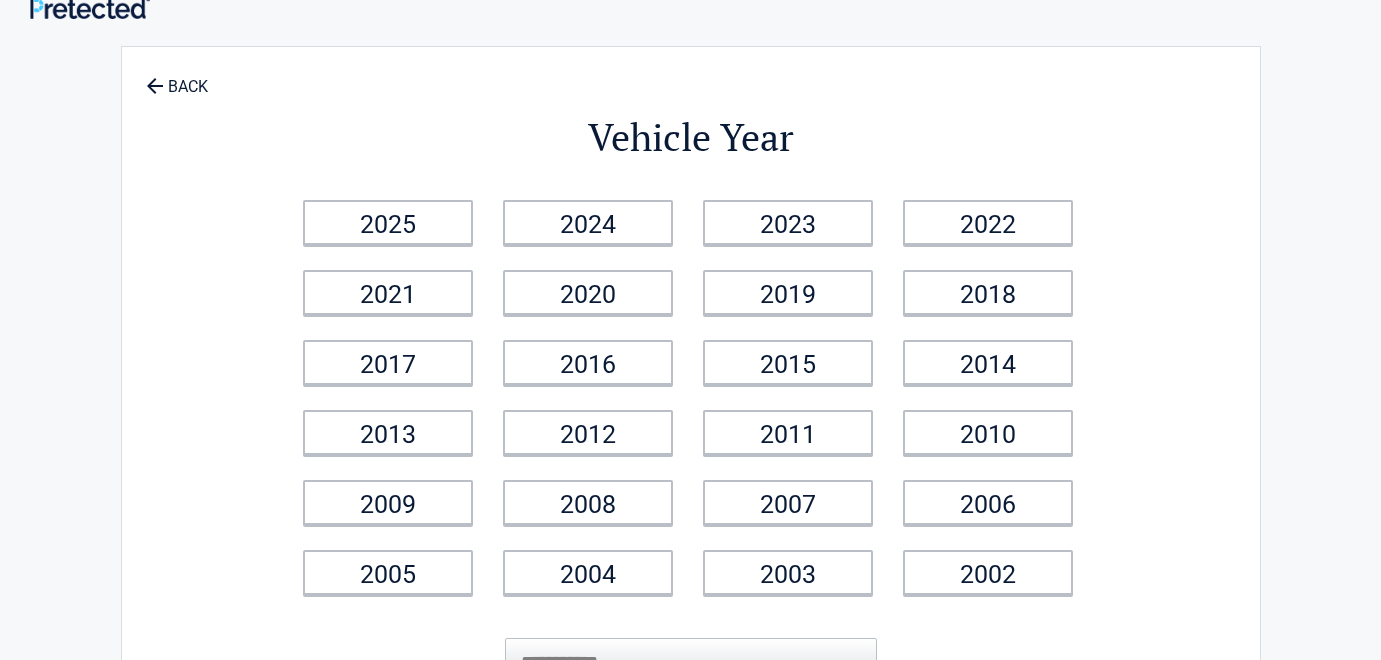 scroll, scrollTop: 0, scrollLeft: 0, axis: both 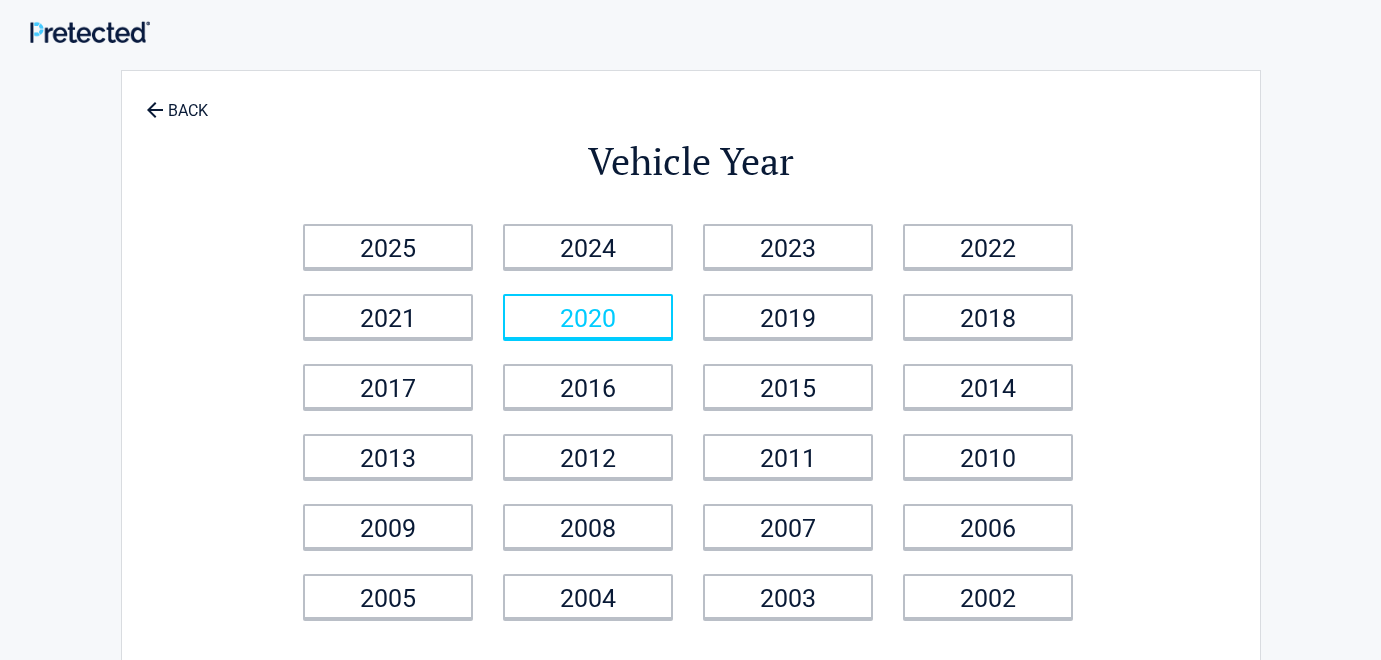 click on "2020" at bounding box center [588, 316] 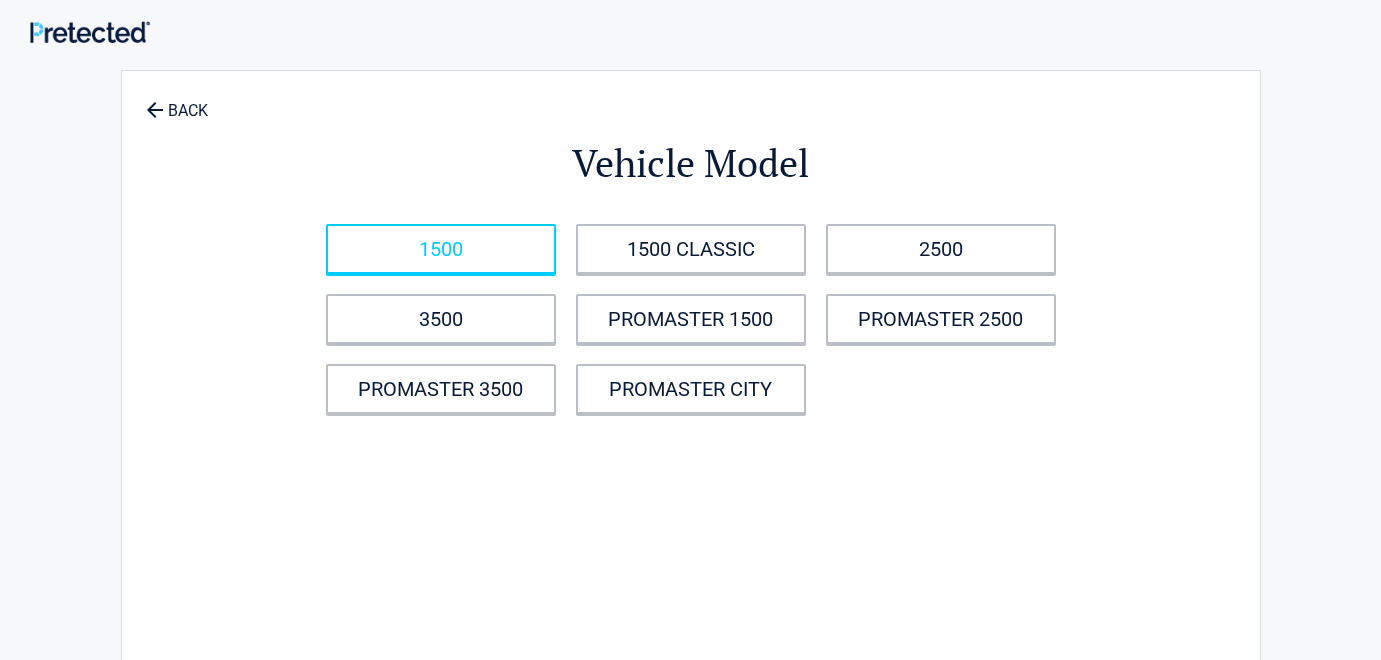 click on "1500" at bounding box center [441, 249] 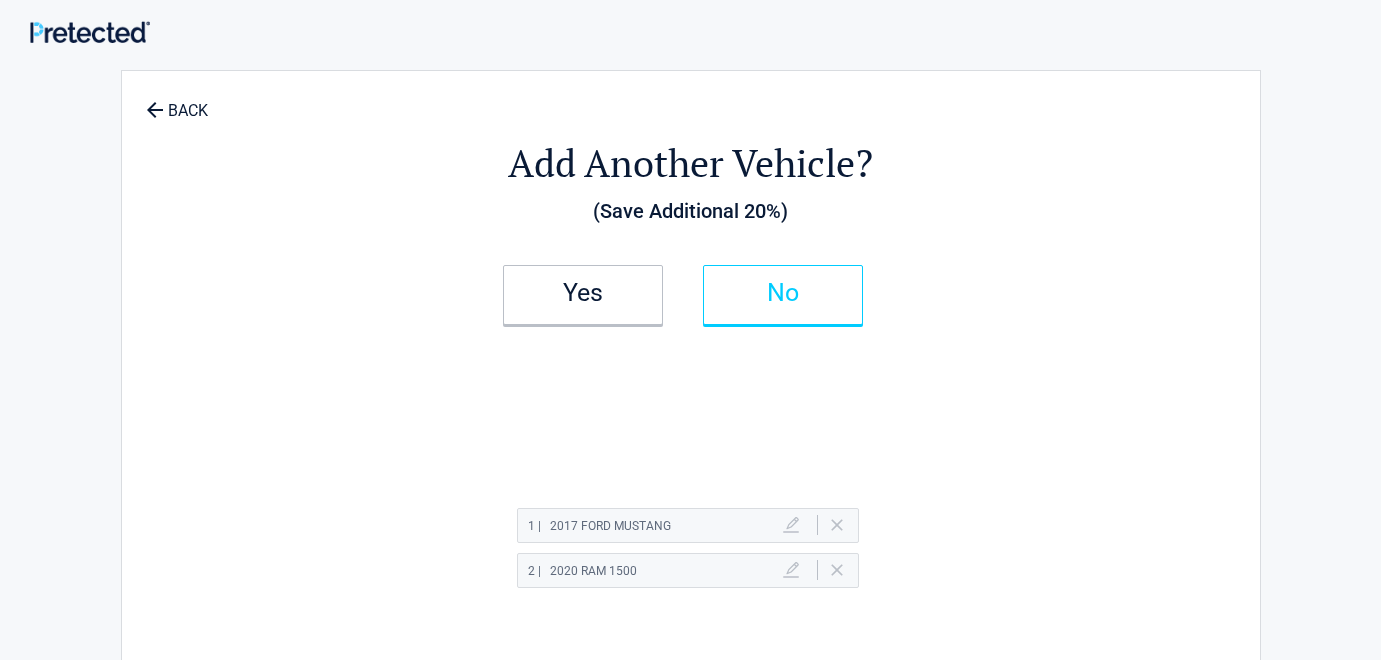 click on "No" at bounding box center (783, 295) 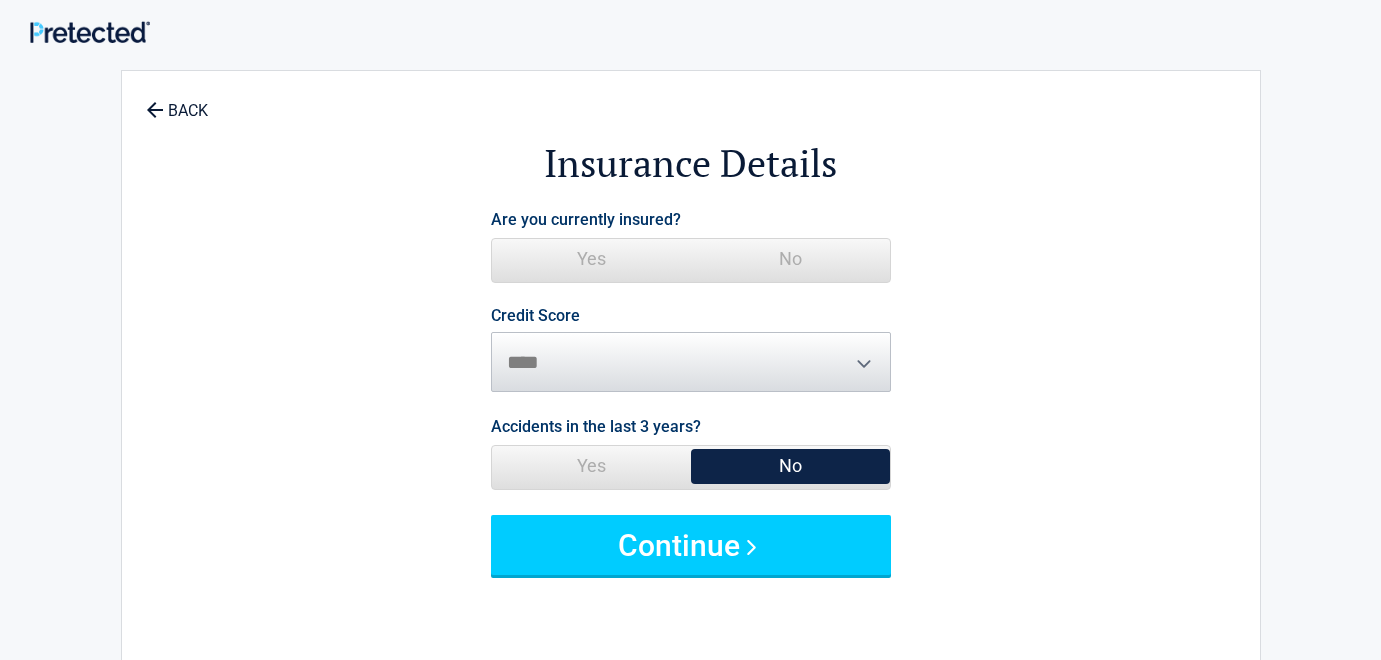 click on "Yes" at bounding box center (591, 259) 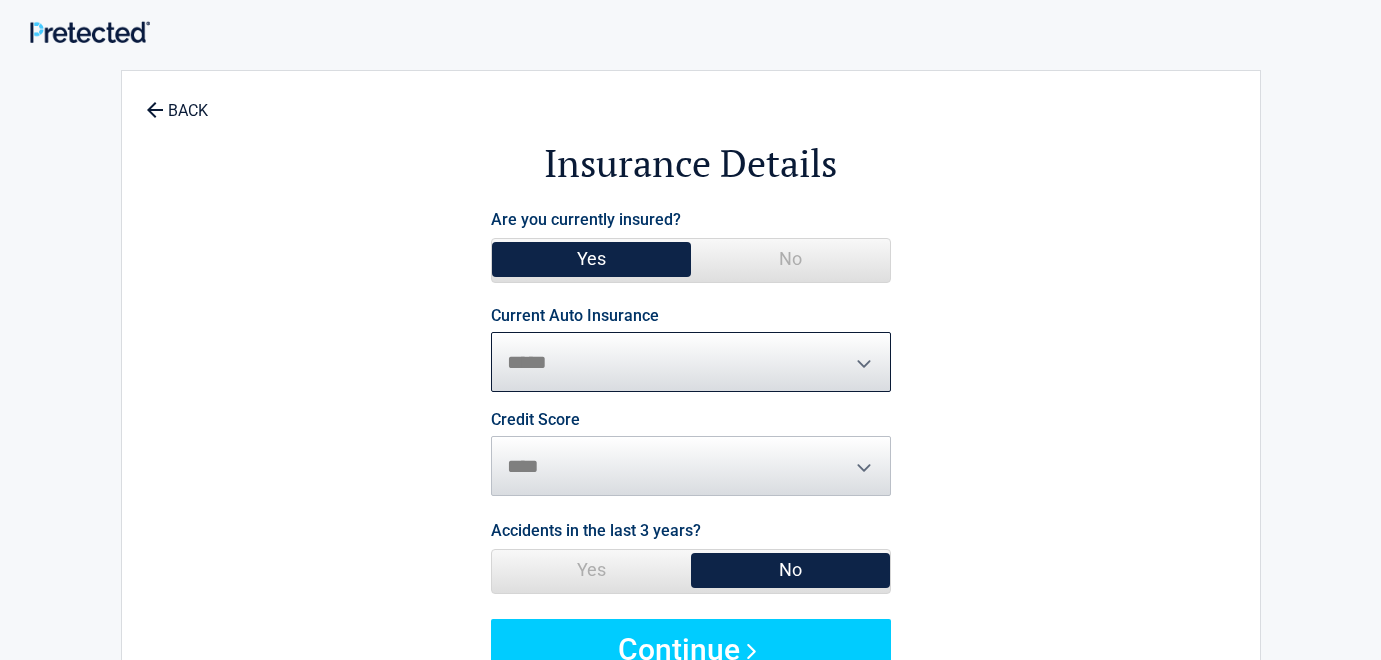 click on "**********" at bounding box center [691, 362] 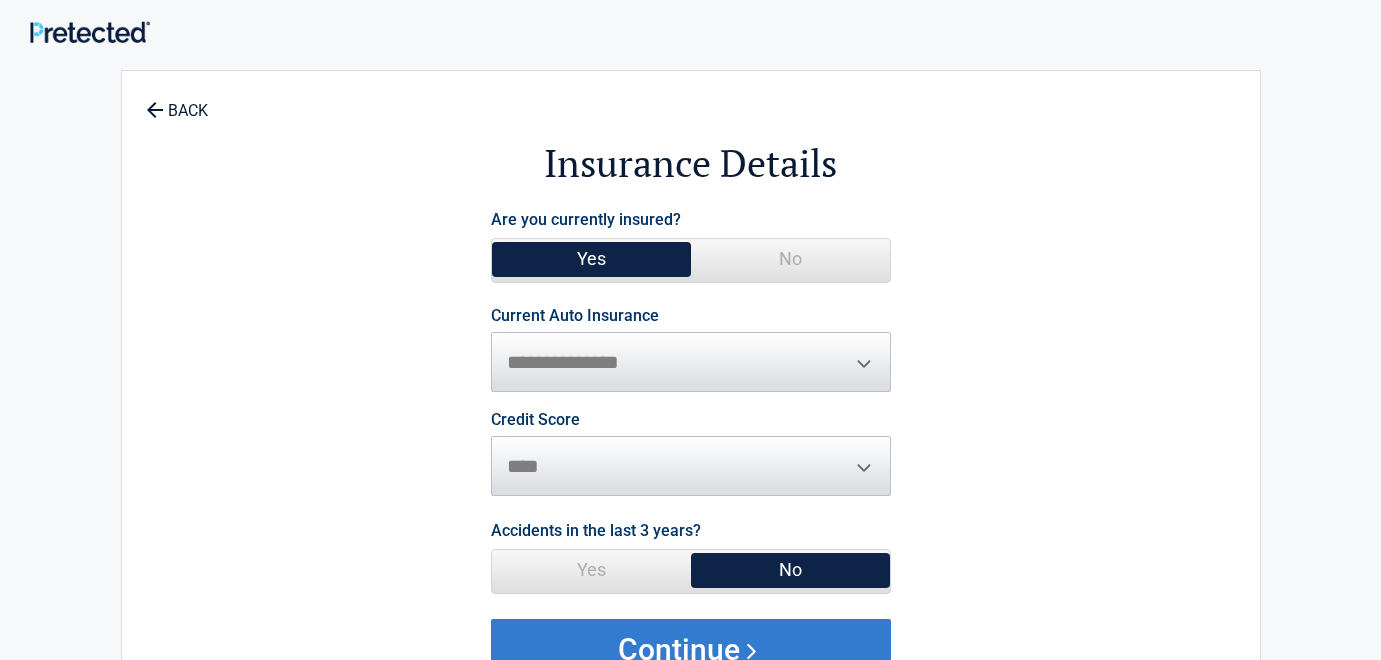 click on "Continue" at bounding box center [691, 649] 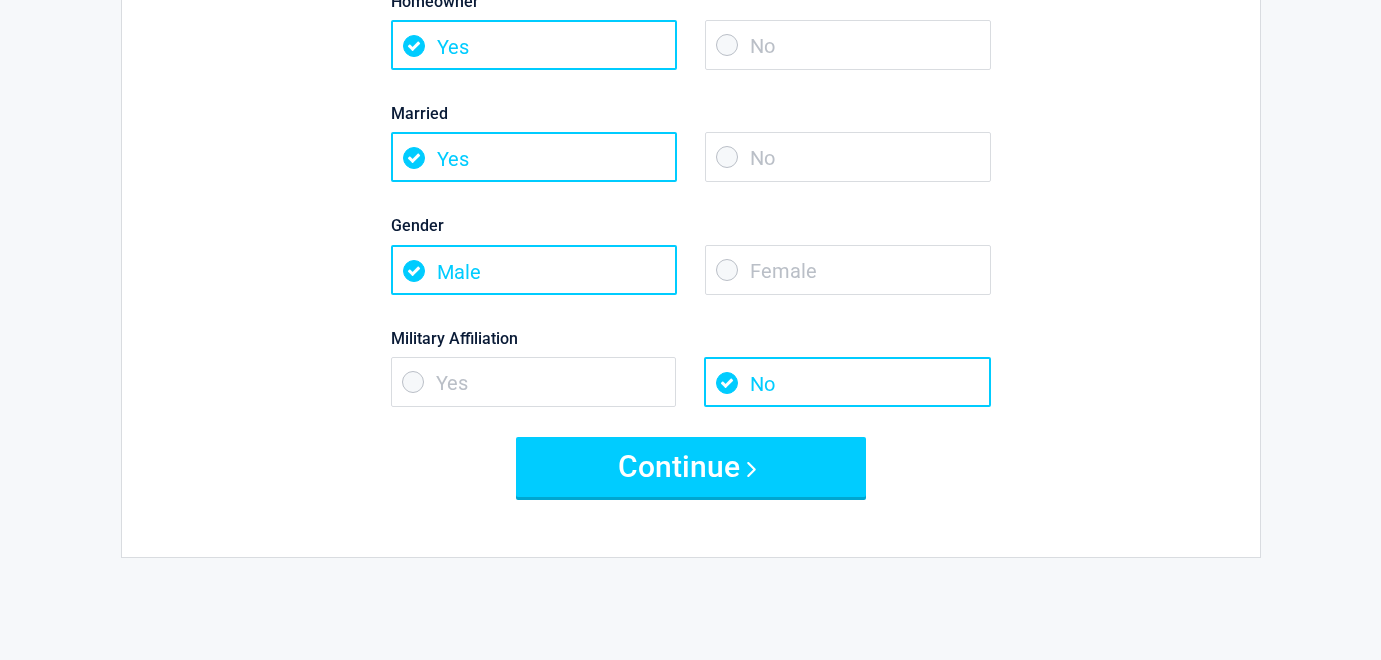 scroll, scrollTop: 280, scrollLeft: 0, axis: vertical 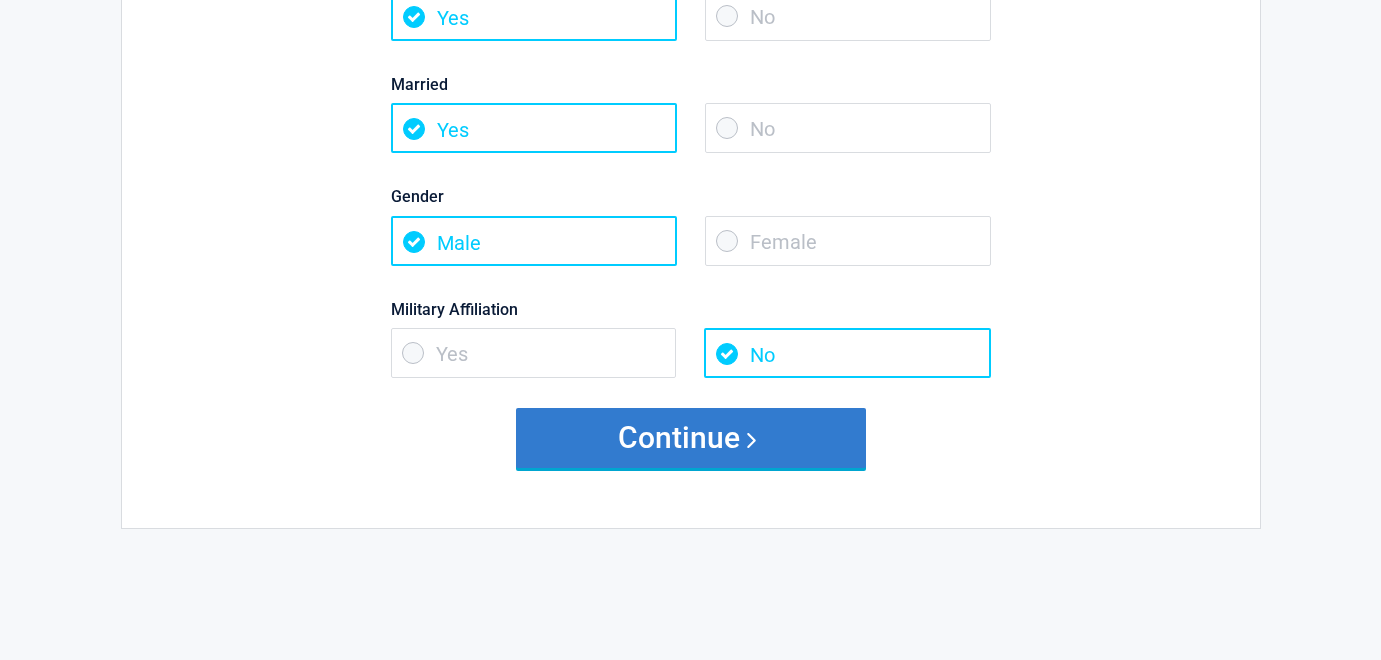 click on "Continue" at bounding box center (691, 438) 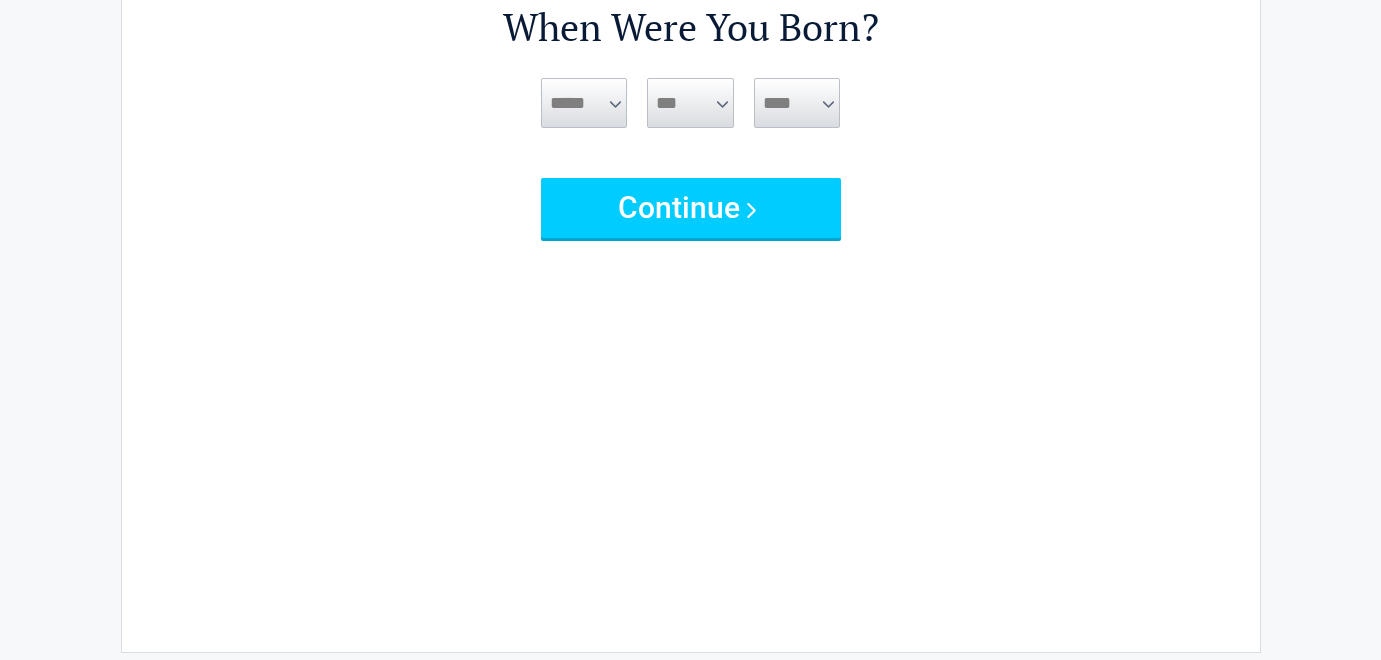 scroll, scrollTop: 0, scrollLeft: 0, axis: both 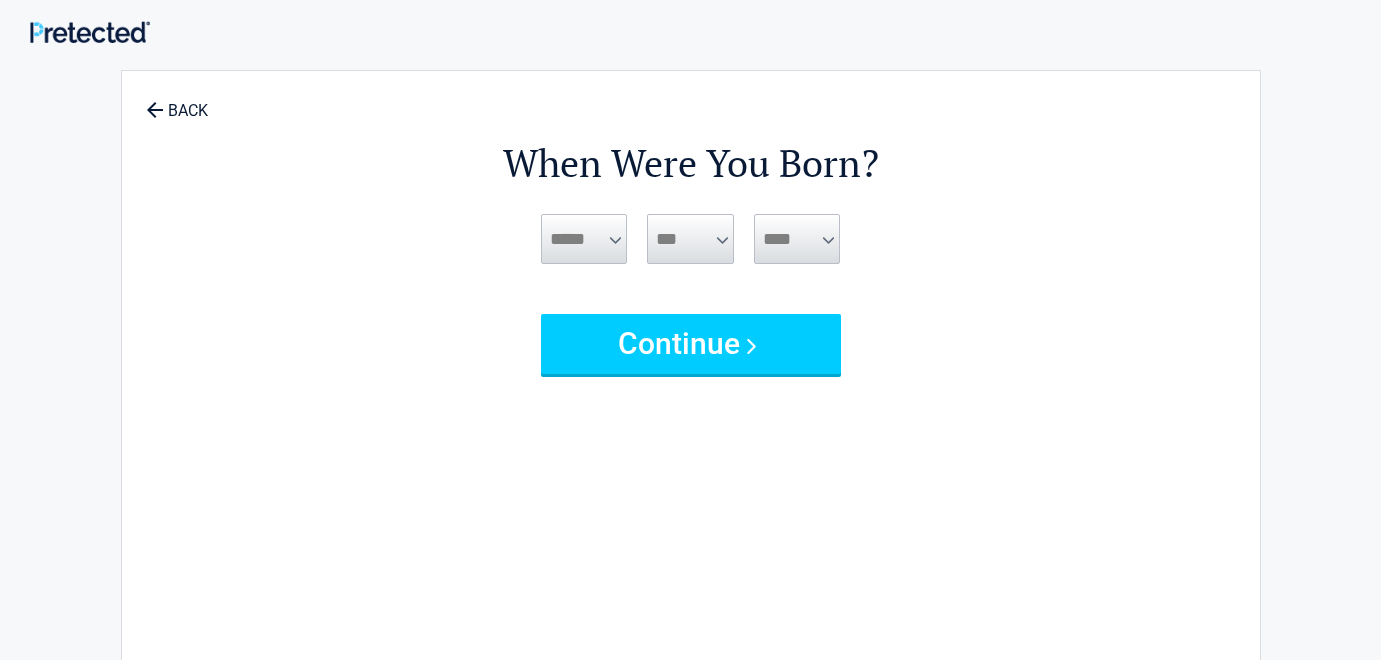 click on "*****
***
***
***
***
***
***
***
***
***
***
***
***" at bounding box center (584, 239) 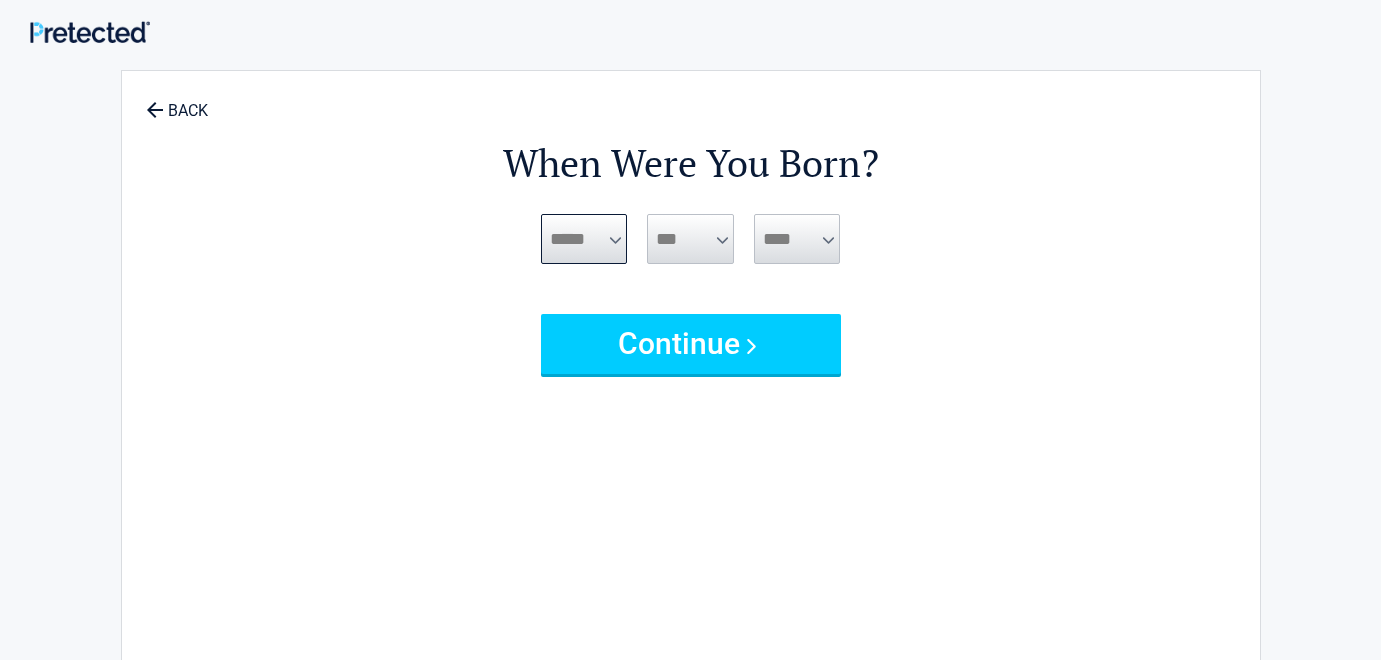 click on "*****
***
***
***
***
***
***
***
***
***
***
***
***" at bounding box center [584, 239] 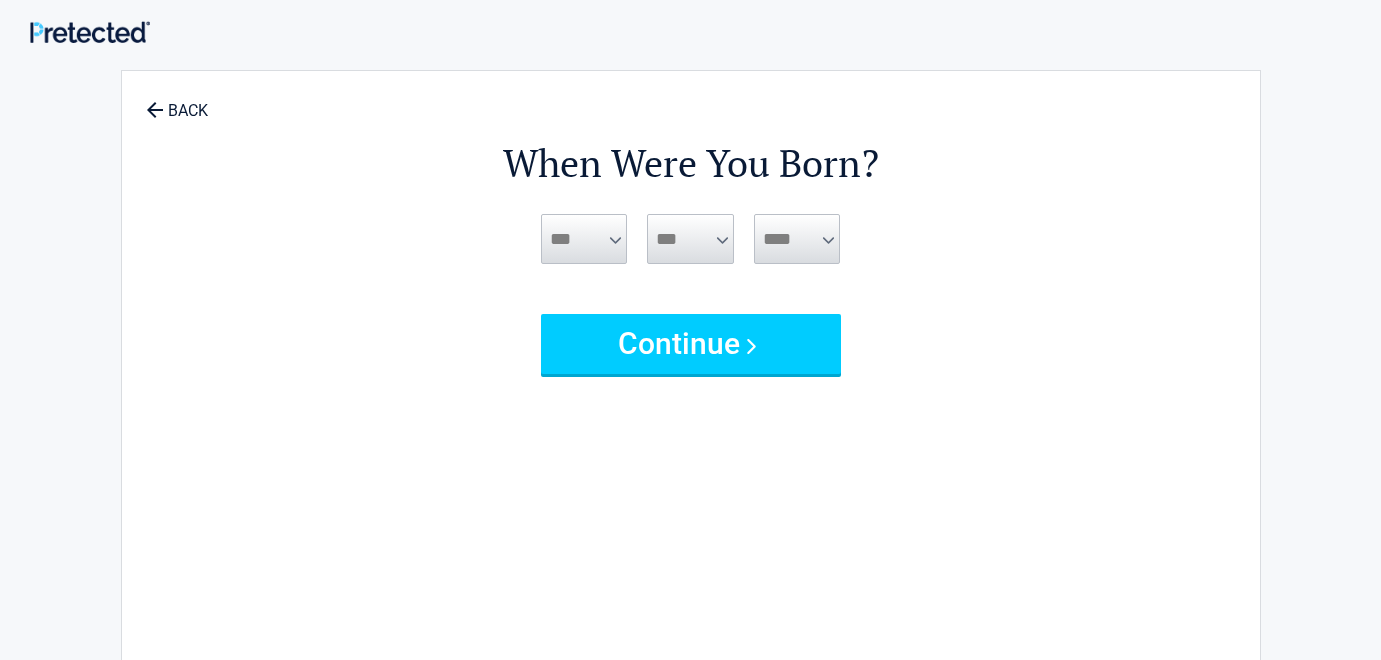 click on "*** * * * * * * * * * ** ** ** ** ** ** ** ** ** ** ** ** ** ** ** ** ** ** ** ** ** **" at bounding box center (690, 239) 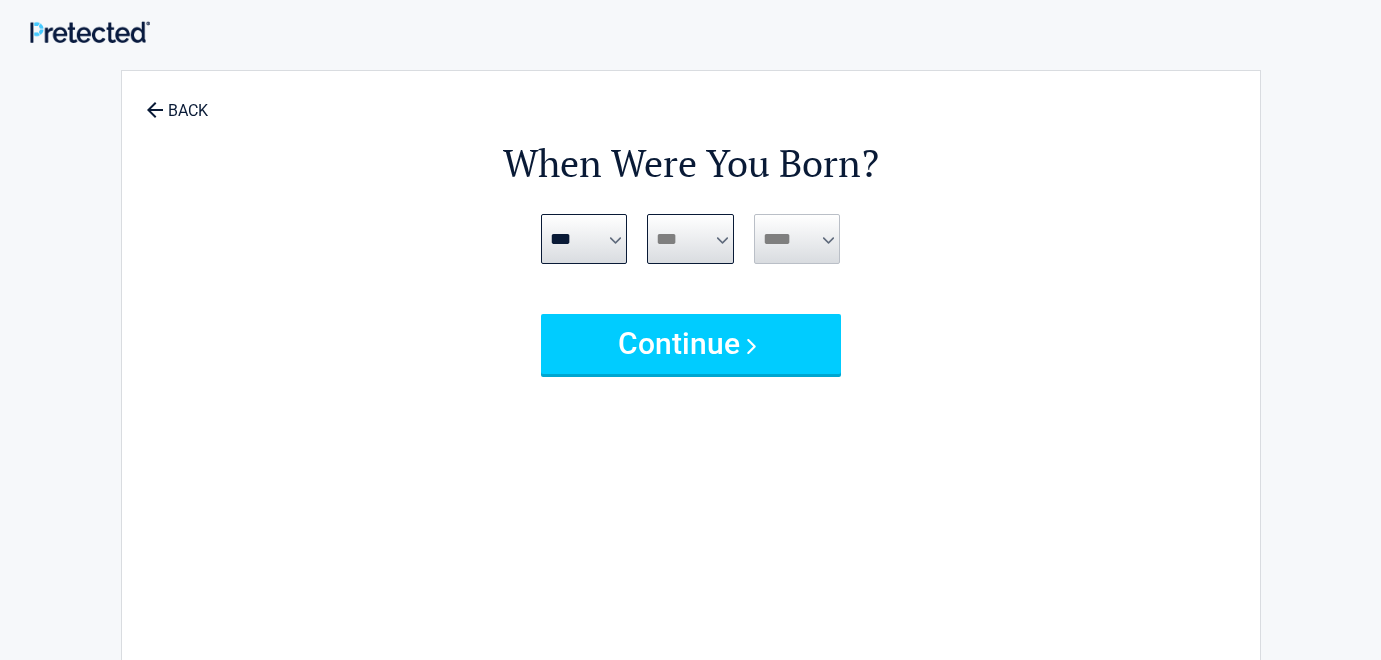 click on "*** * * * * * * * * * ** ** ** ** ** ** ** ** ** ** ** ** ** ** ** ** ** ** ** ** ** **" at bounding box center (690, 239) 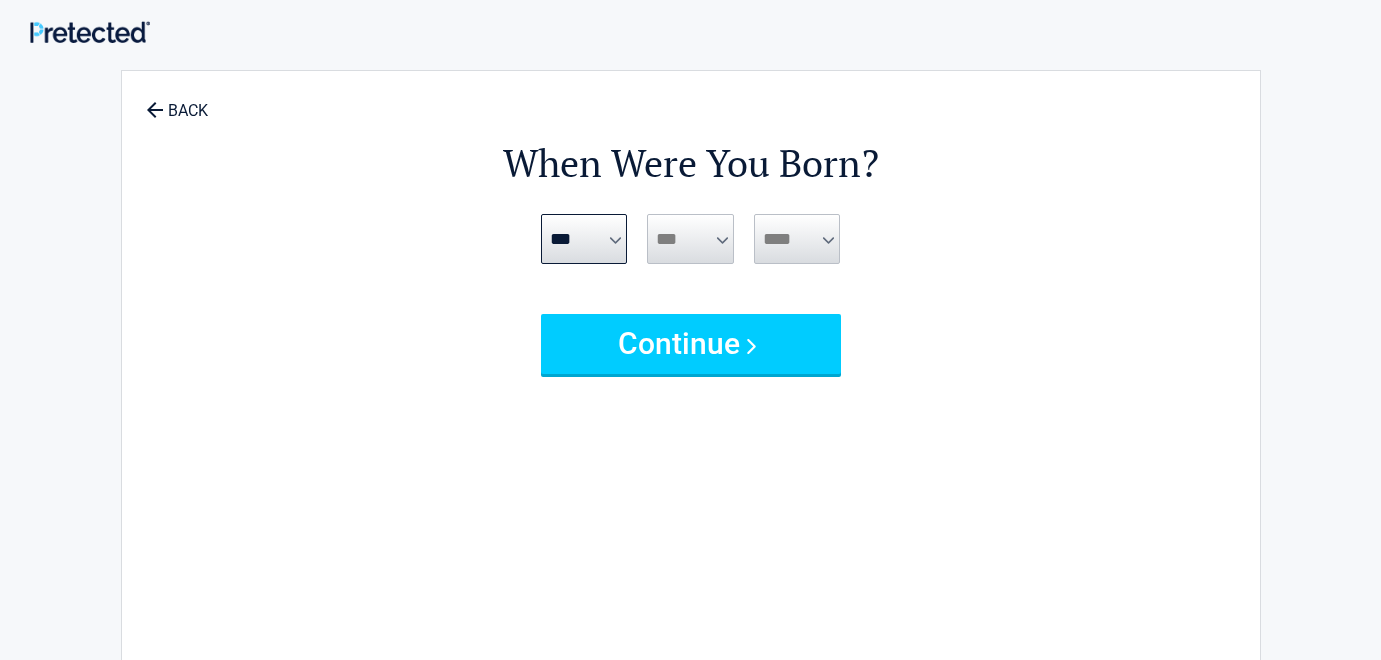 click on "*** * * * * * * * * * ** ** ** ** ** ** ** ** ** ** ** ** ** ** ** ** ** ** ** ** ** **" at bounding box center (690, 239) 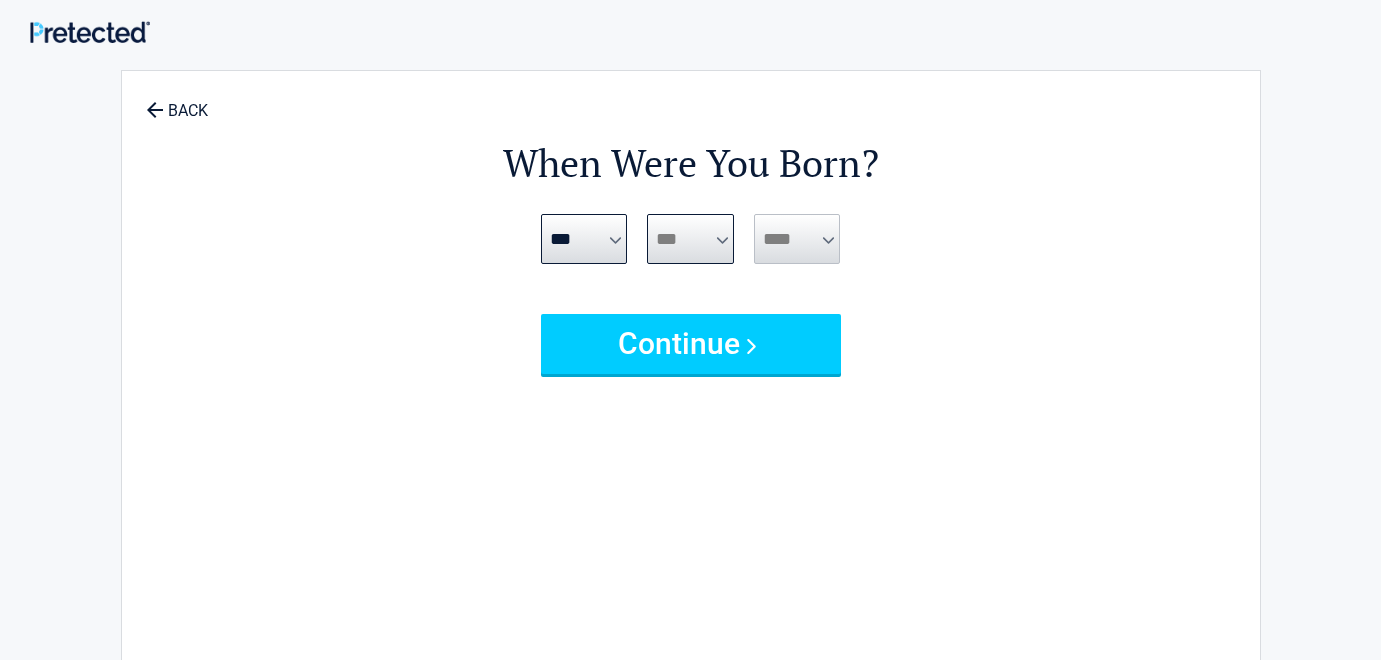 click on "*** * * * * * * * * * ** ** ** ** ** ** ** ** ** ** ** ** ** ** ** ** ** ** ** ** ** **" at bounding box center [690, 239] 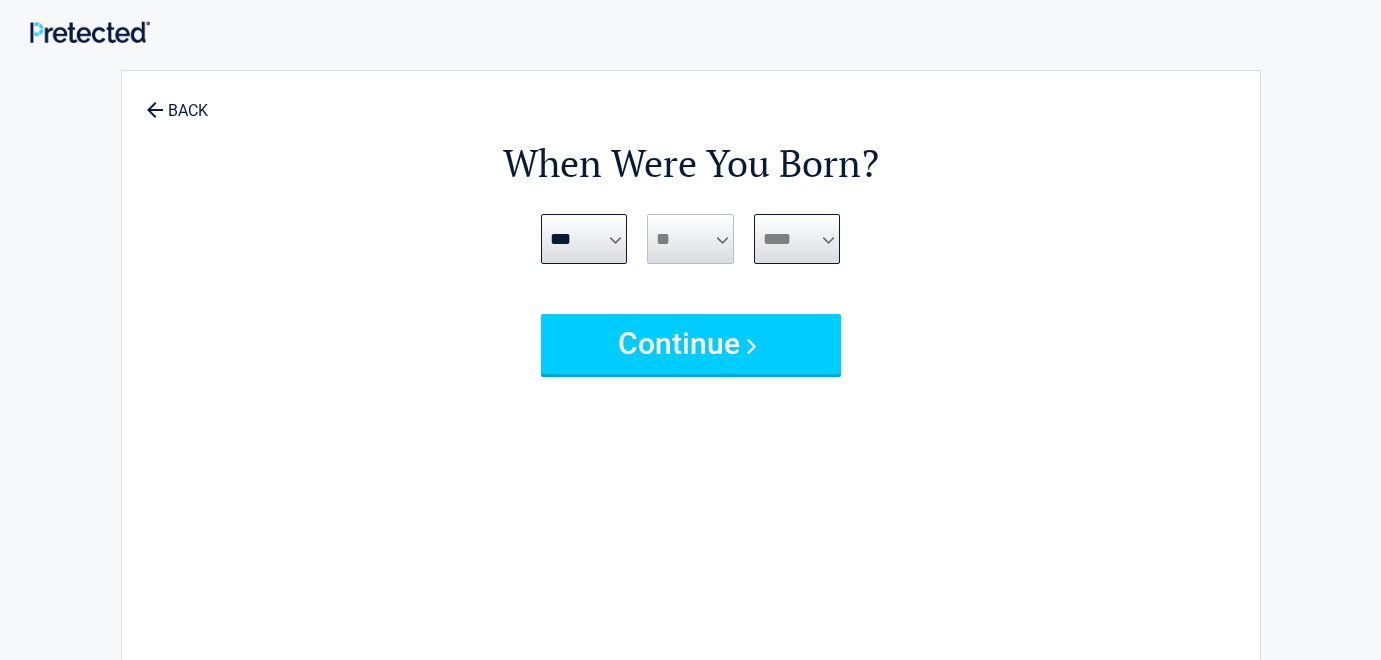 click on "****
****
****
****
****
****
****
****
****
****
****
****
****
****
****
****
****
****
****
****
****
****
****
****
****
****
****
****
****
****
****
****
****
****
****
****
****
****
****
****
****
****
****
****
****
****
****
****
****
****
****
****
****
****
****
****
****
****
****
****
****
****
****
****" at bounding box center [797, 239] 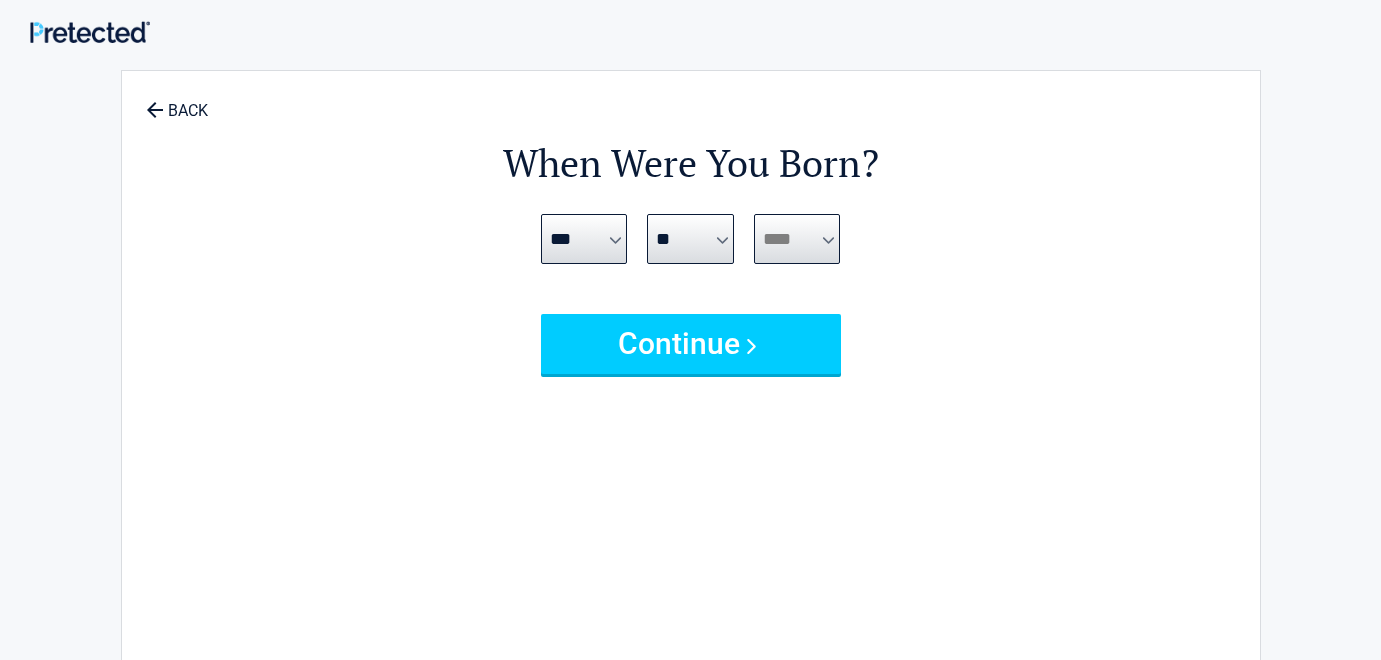 select on "****" 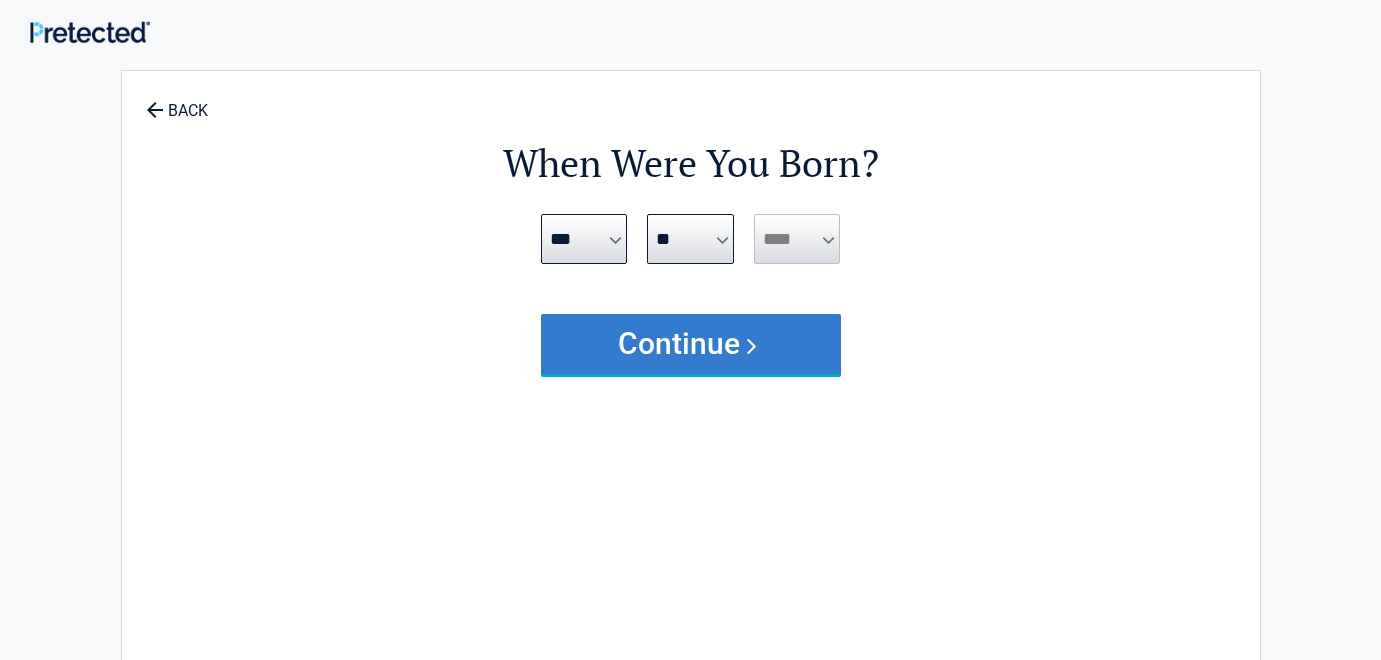 click on "Continue" at bounding box center (691, 344) 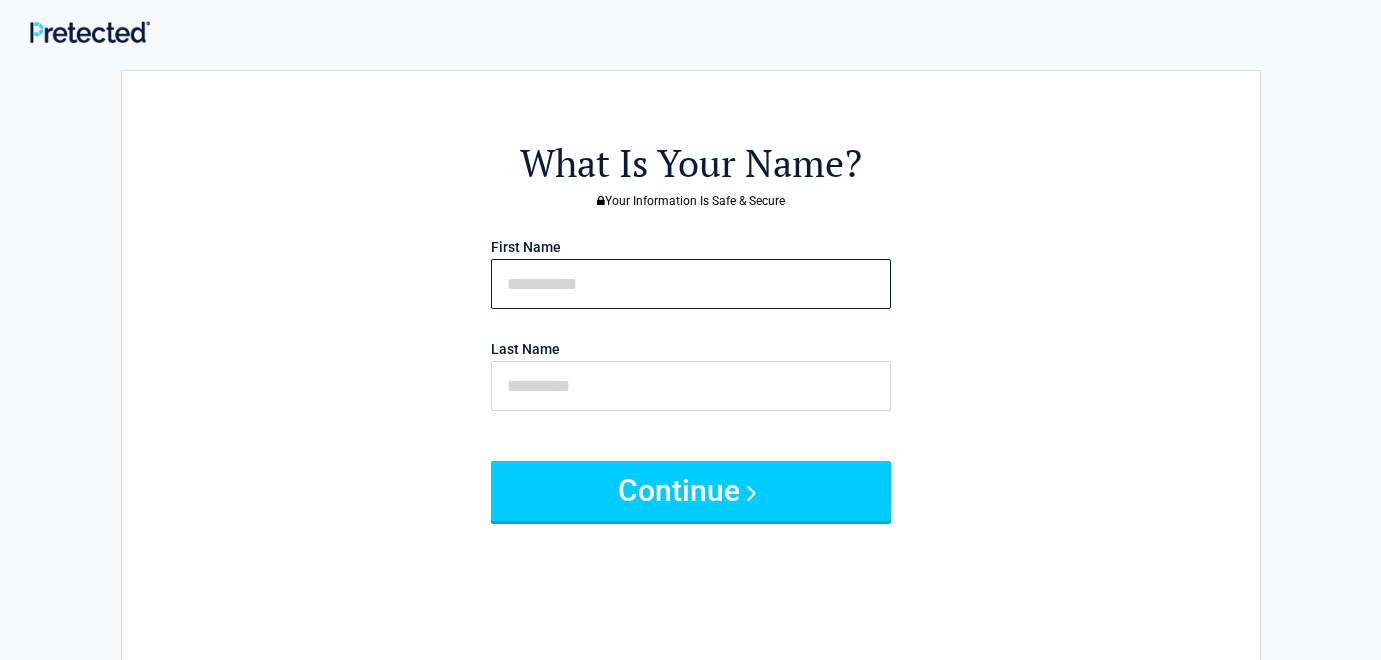 click at bounding box center [691, 284] 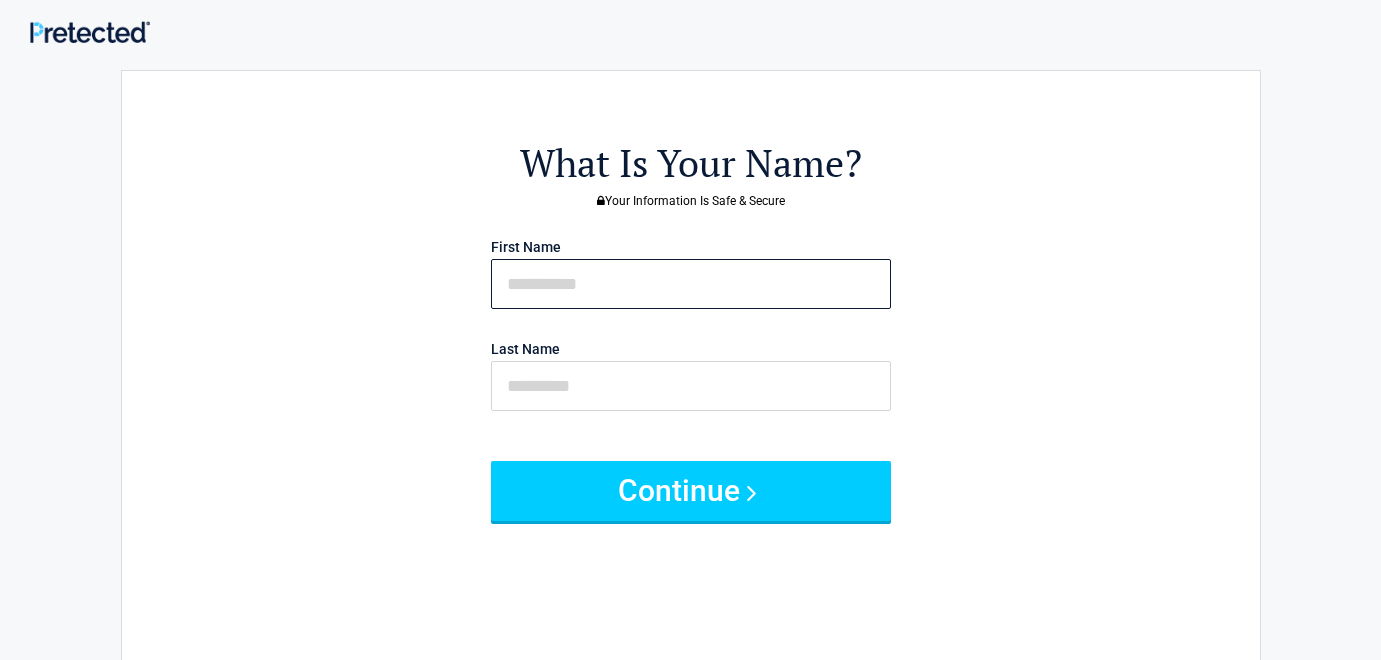 type on "*" 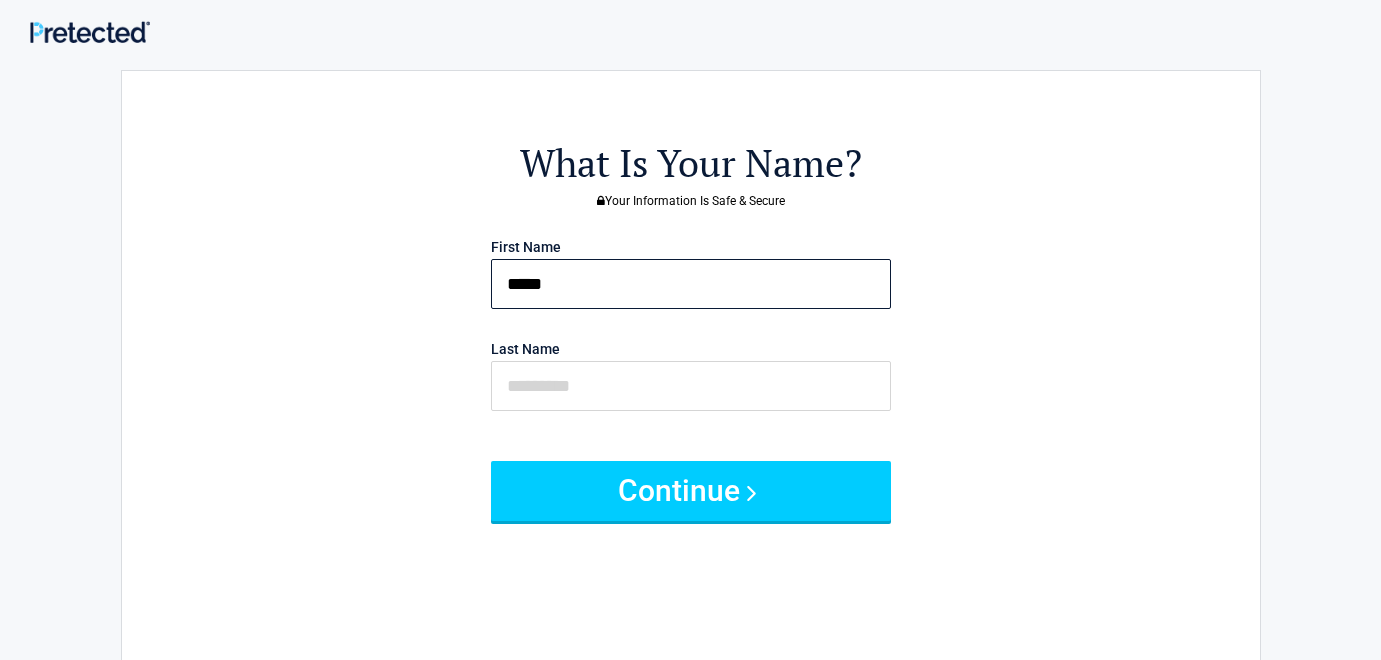 type on "*****" 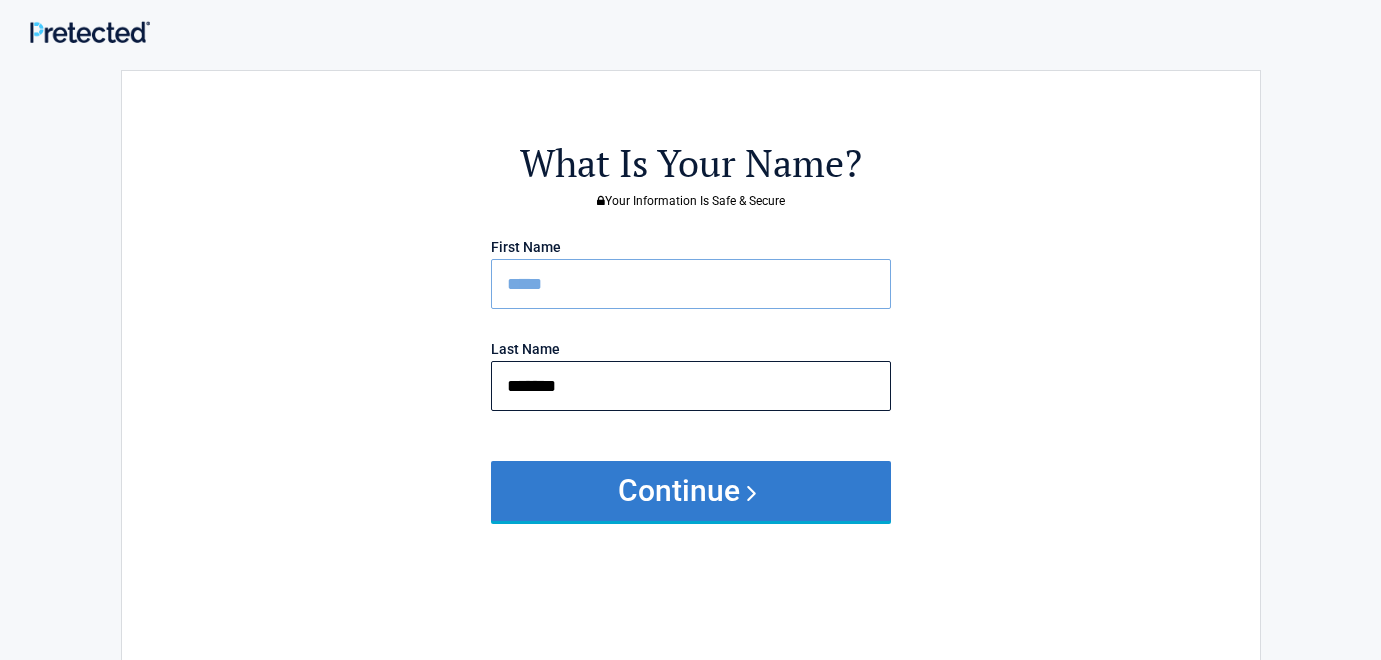 type on "*******" 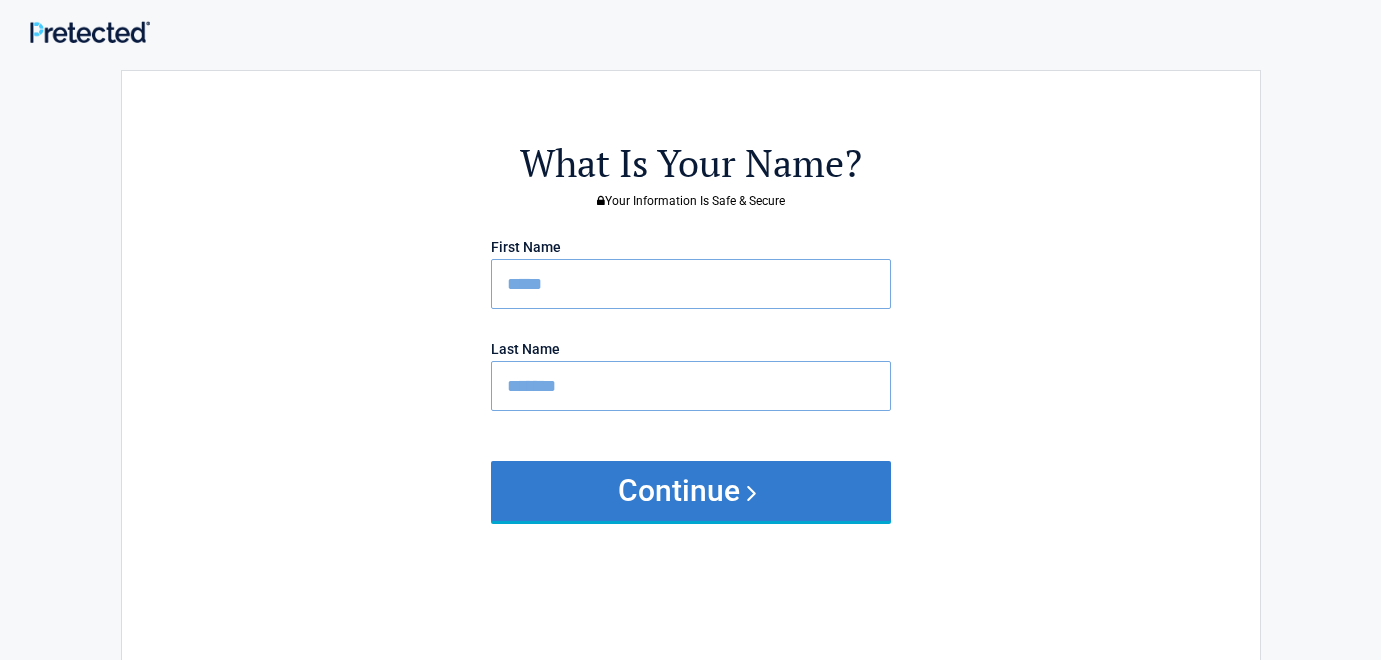 click on "Continue" at bounding box center [691, 491] 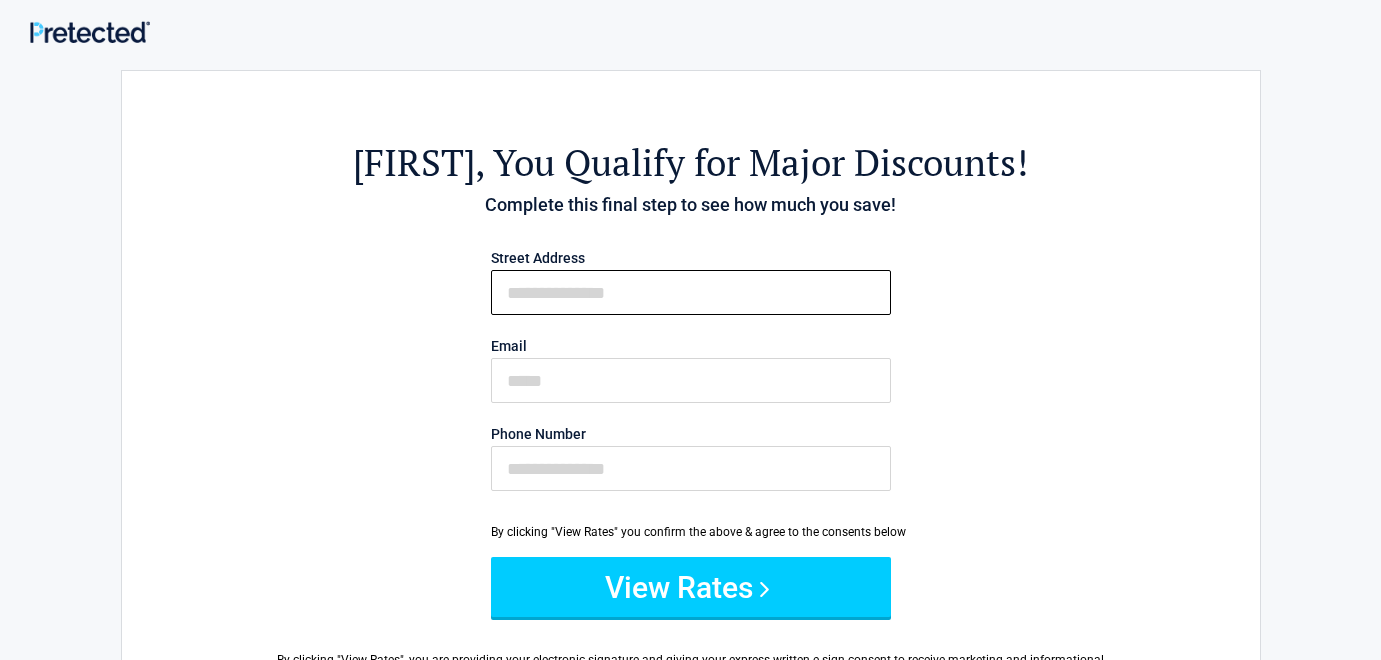 click on "First Name" at bounding box center (691, 292) 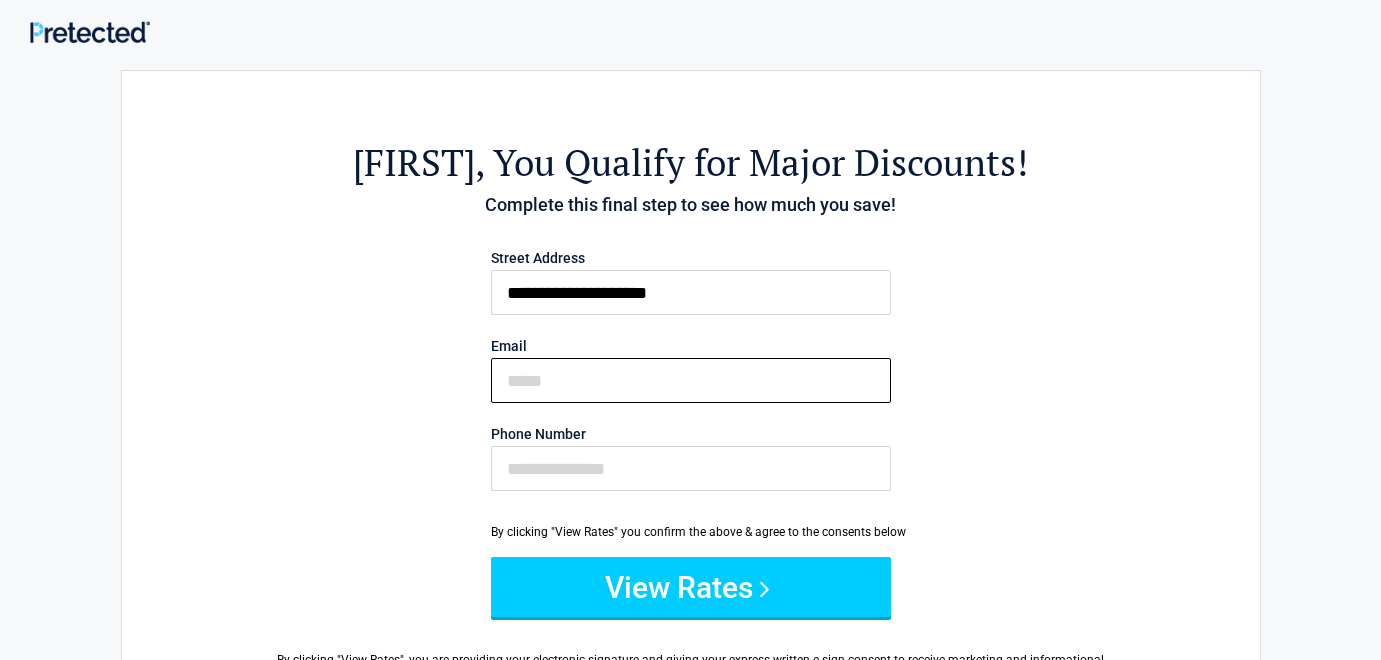 type on "**********" 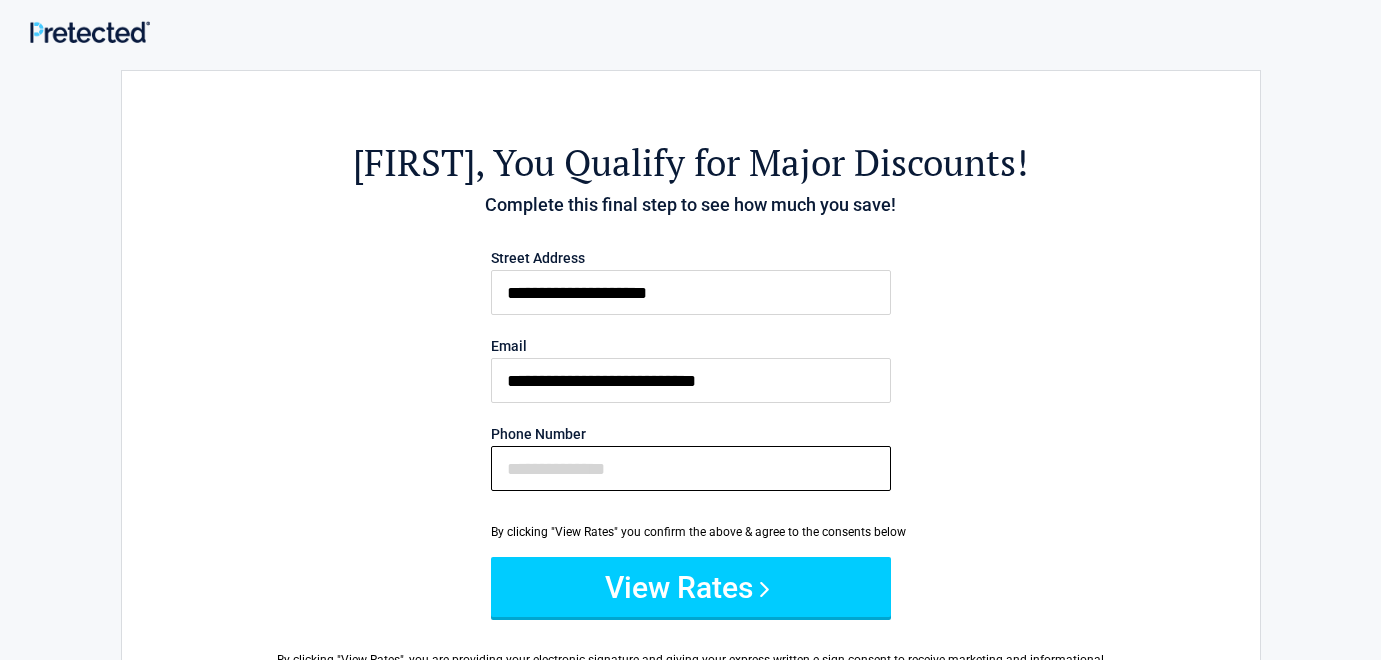 type on "**********" 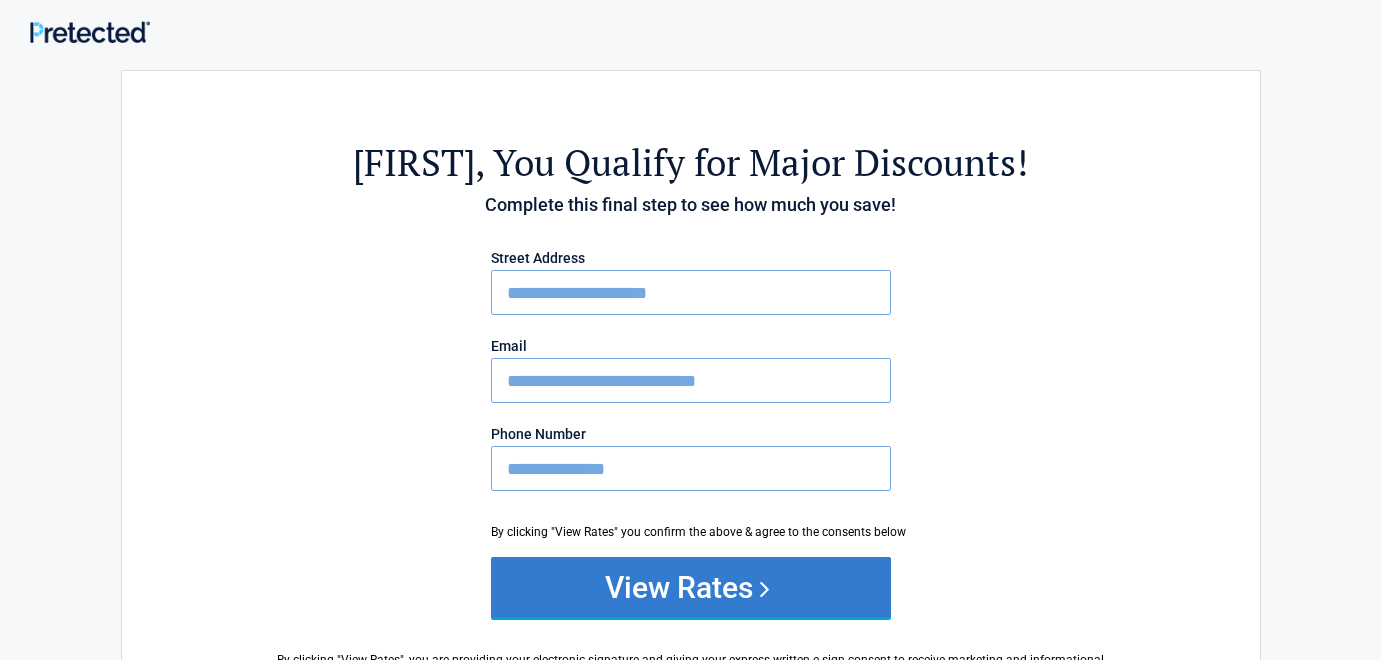 click on "View Rates" at bounding box center [691, 587] 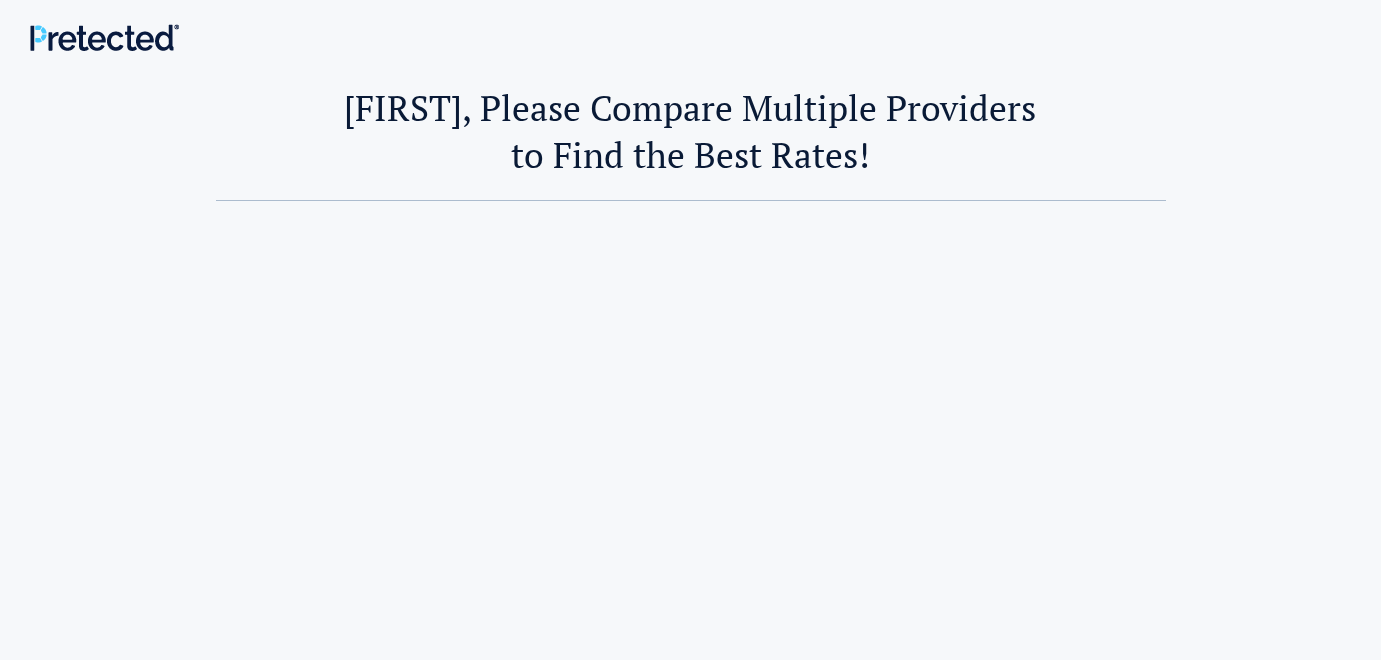 scroll, scrollTop: 0, scrollLeft: 0, axis: both 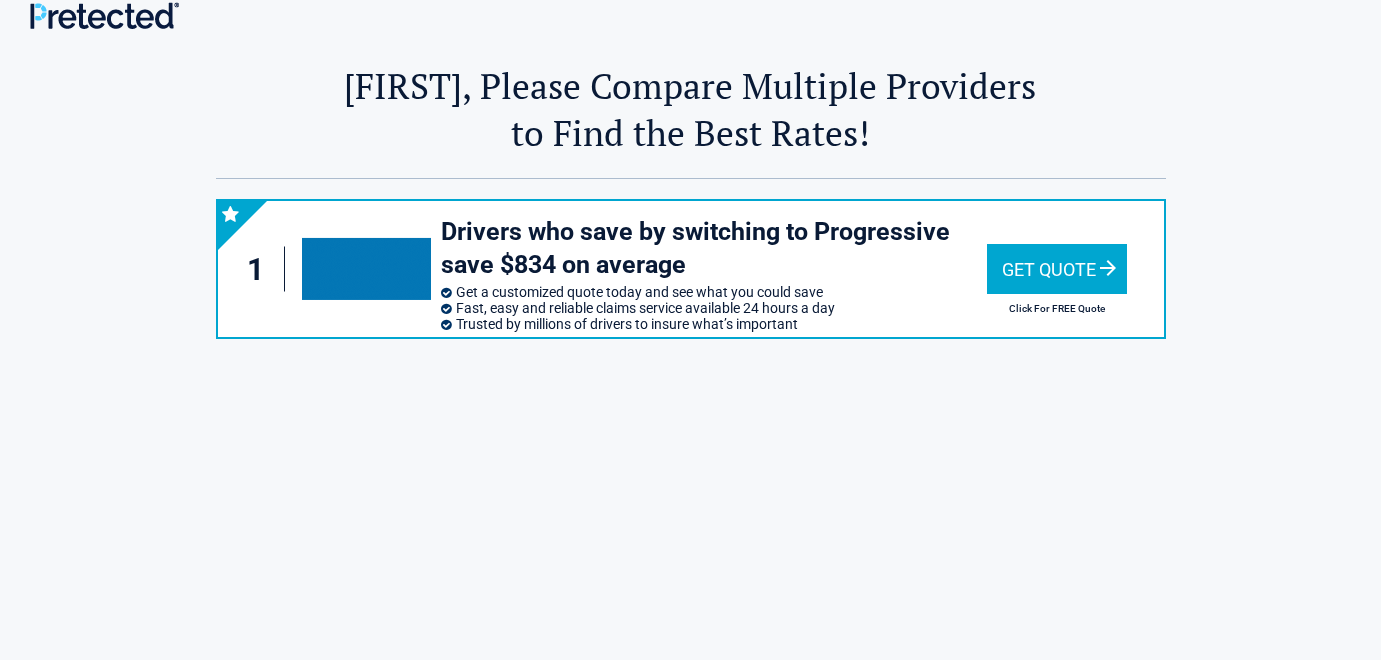 click on "Get Quote" at bounding box center [1057, 269] 